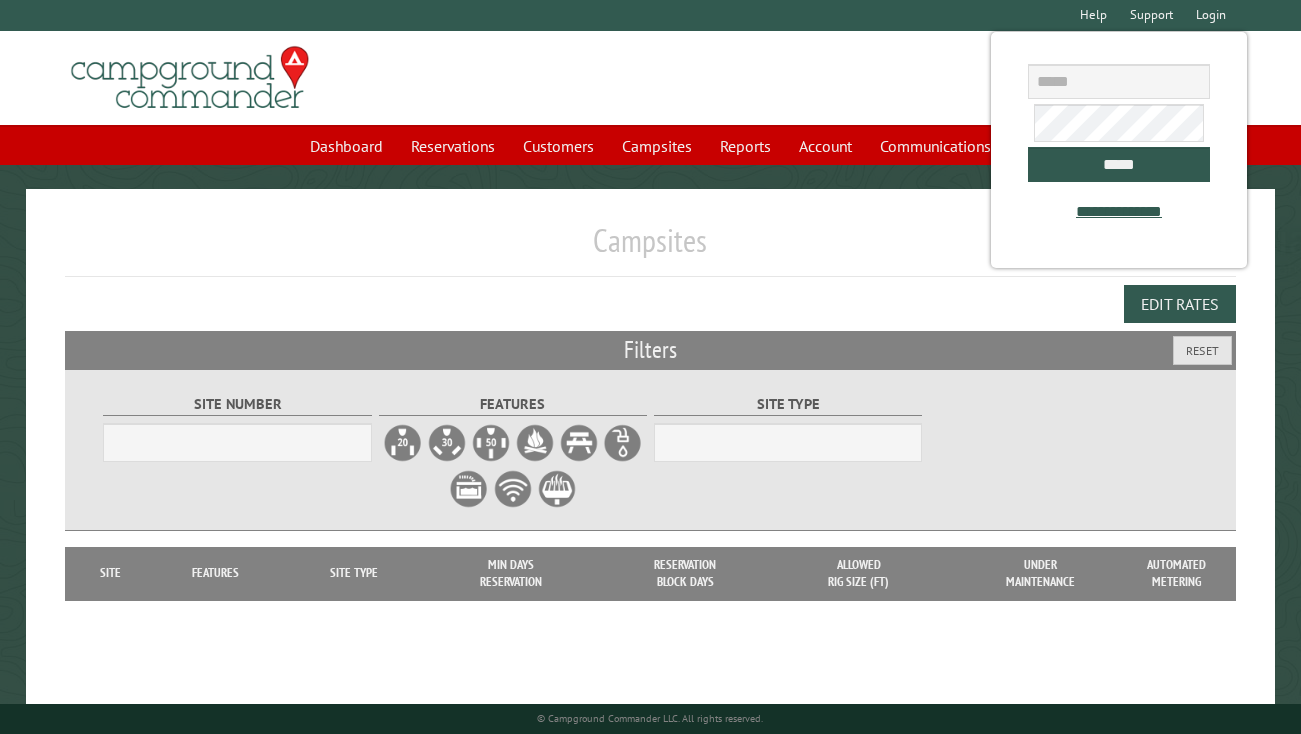 scroll, scrollTop: 0, scrollLeft: 0, axis: both 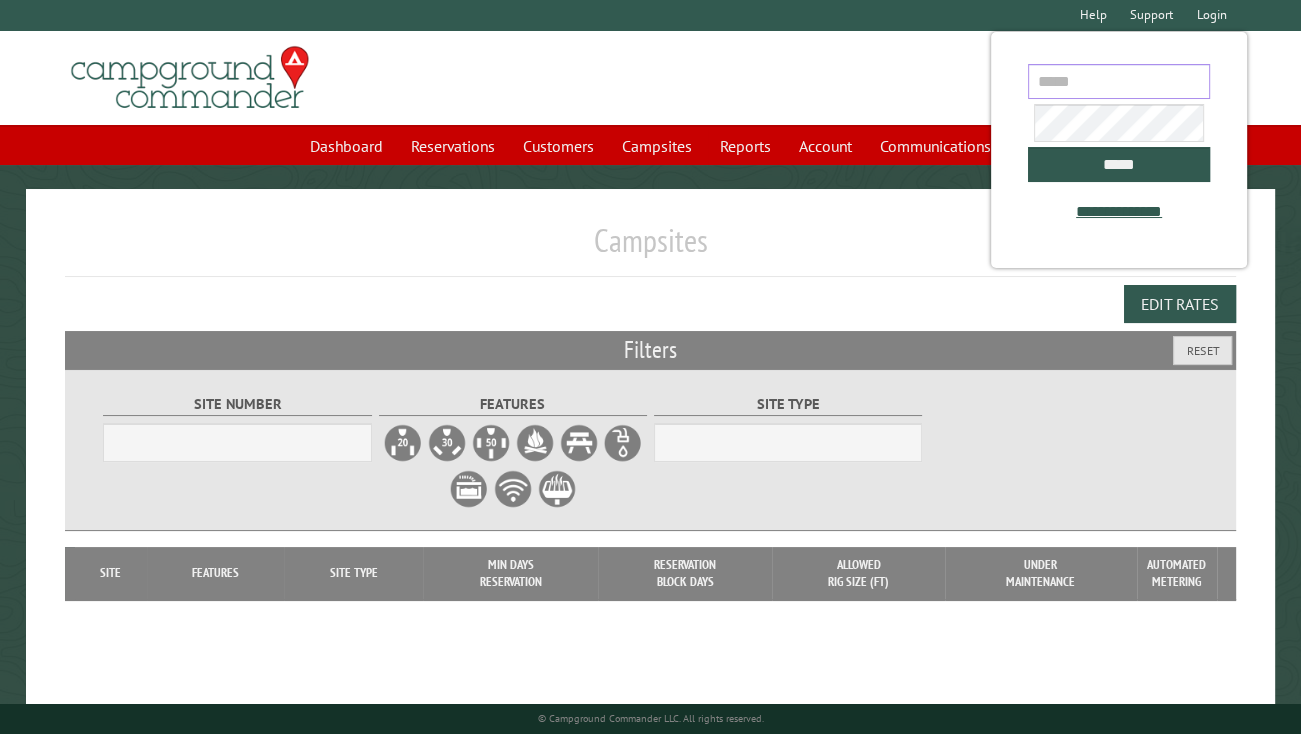 drag, startPoint x: 1050, startPoint y: 80, endPoint x: 1086, endPoint y: 37, distance: 56.0803 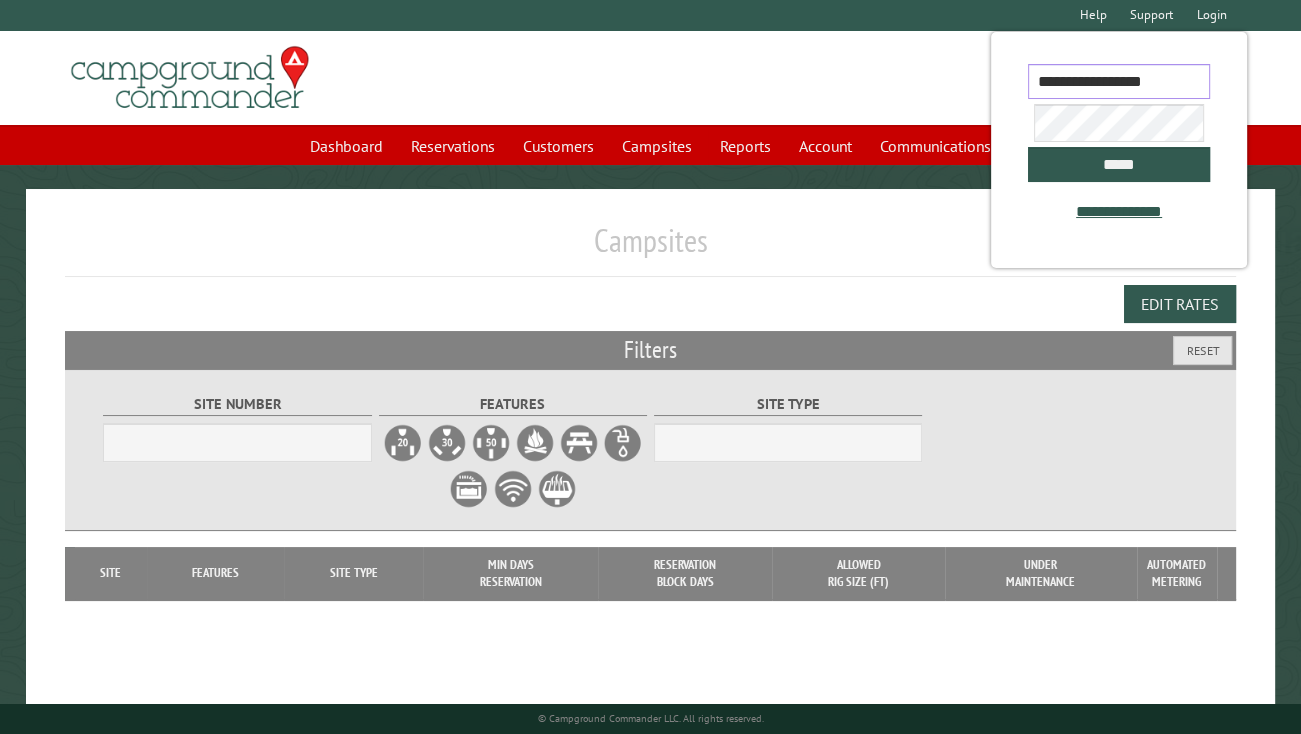 type on "**********" 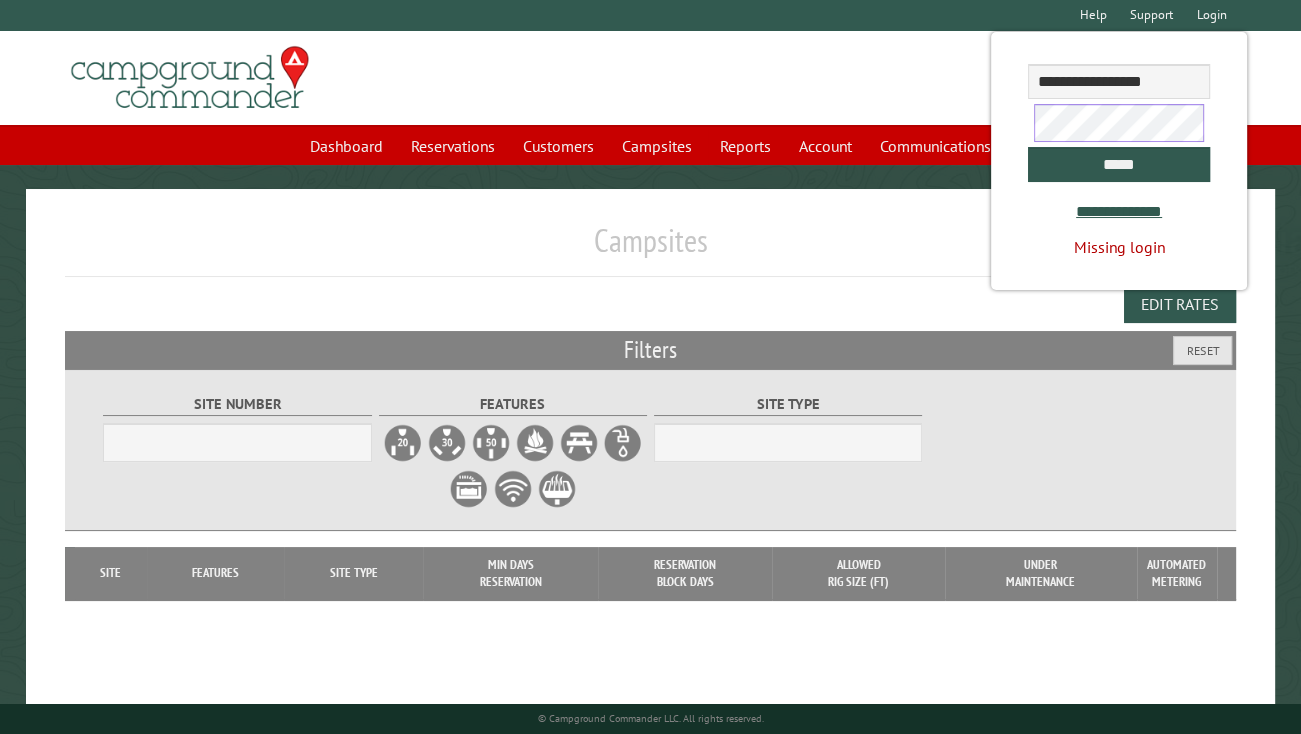click on "*****" at bounding box center [1118, 164] 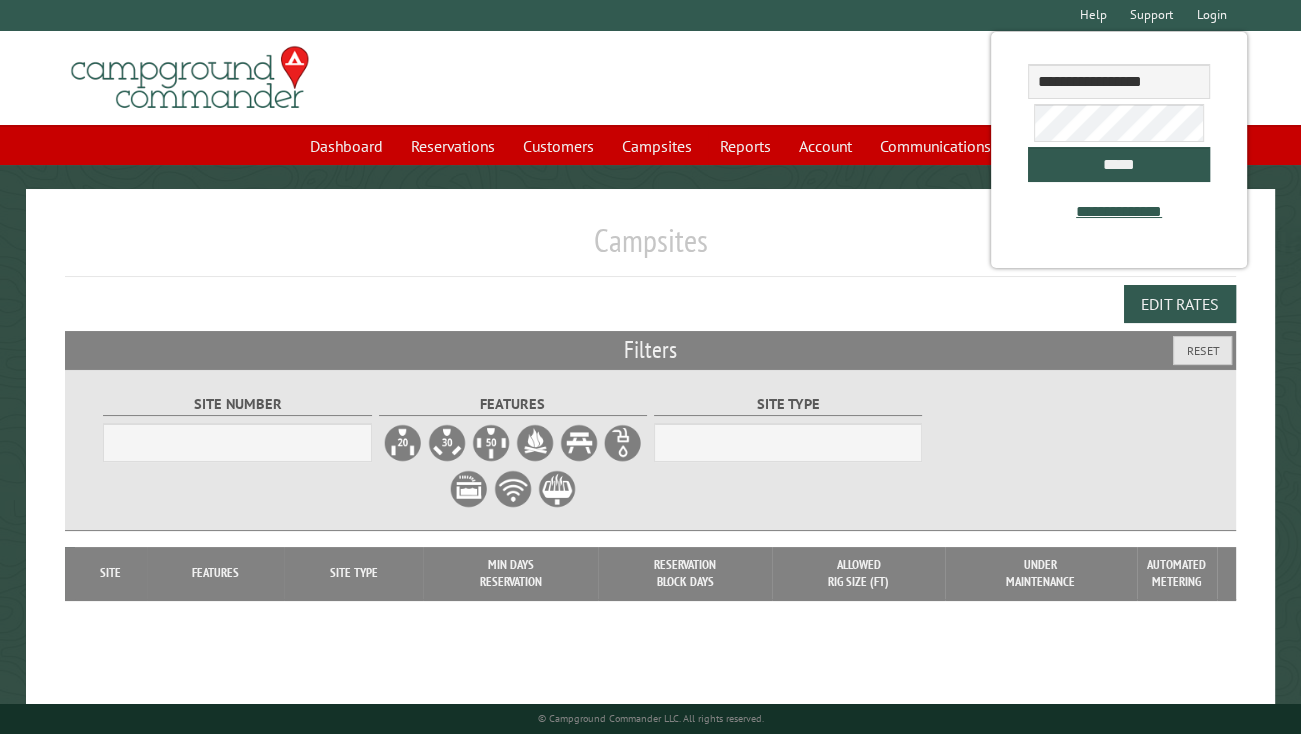 select on "***" 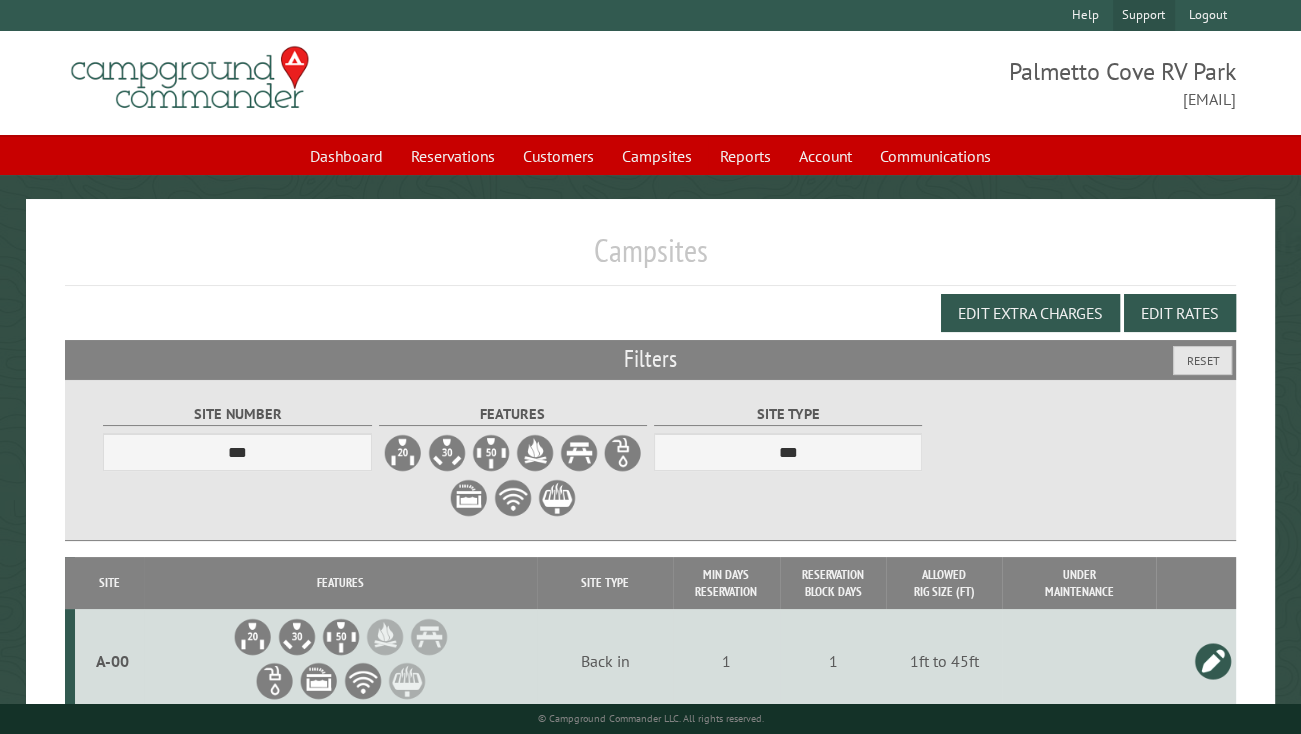 select on "***" 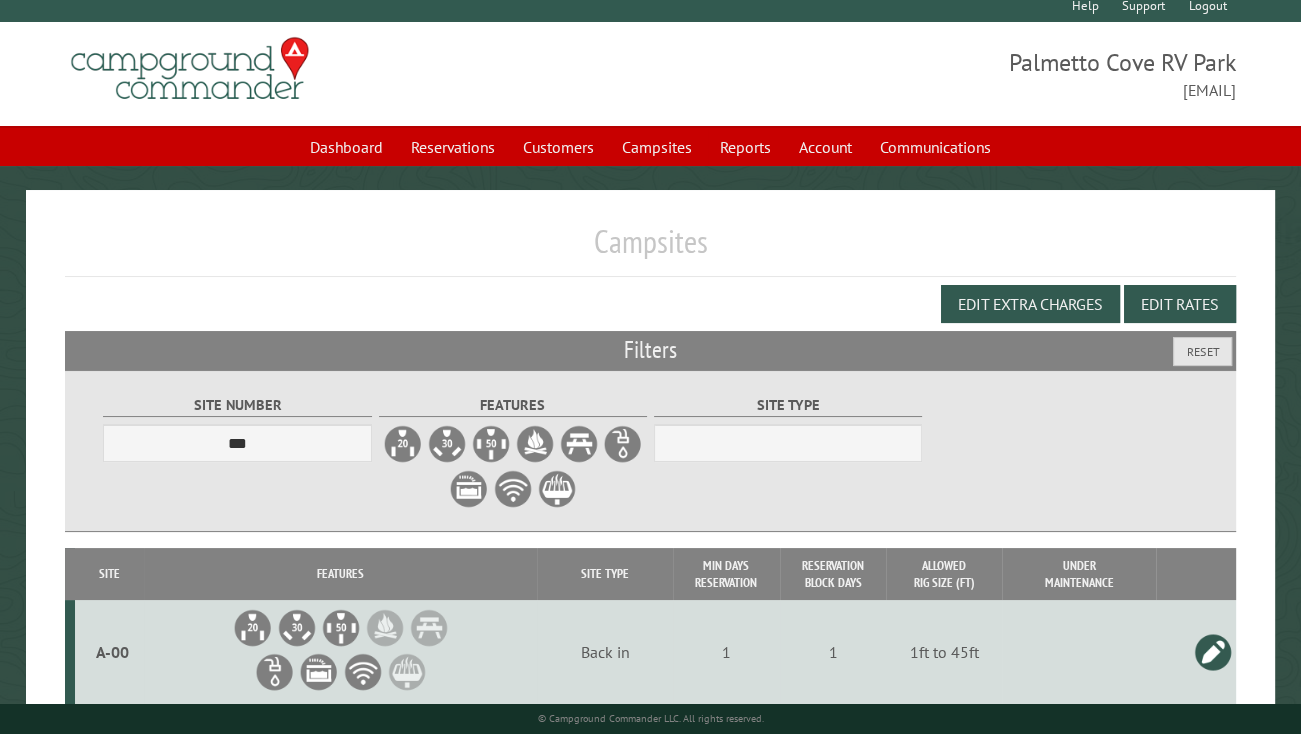 scroll, scrollTop: 0, scrollLeft: 0, axis: both 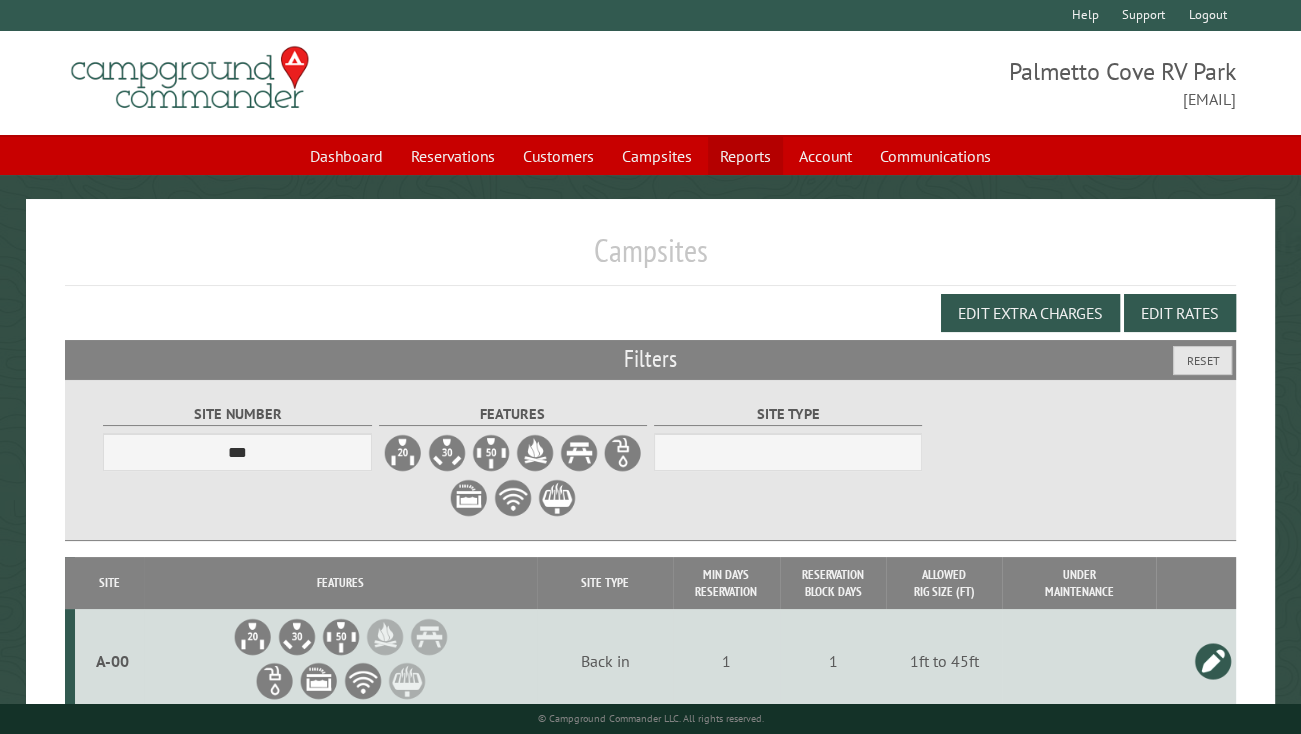 click on "Reports" at bounding box center (745, 156) 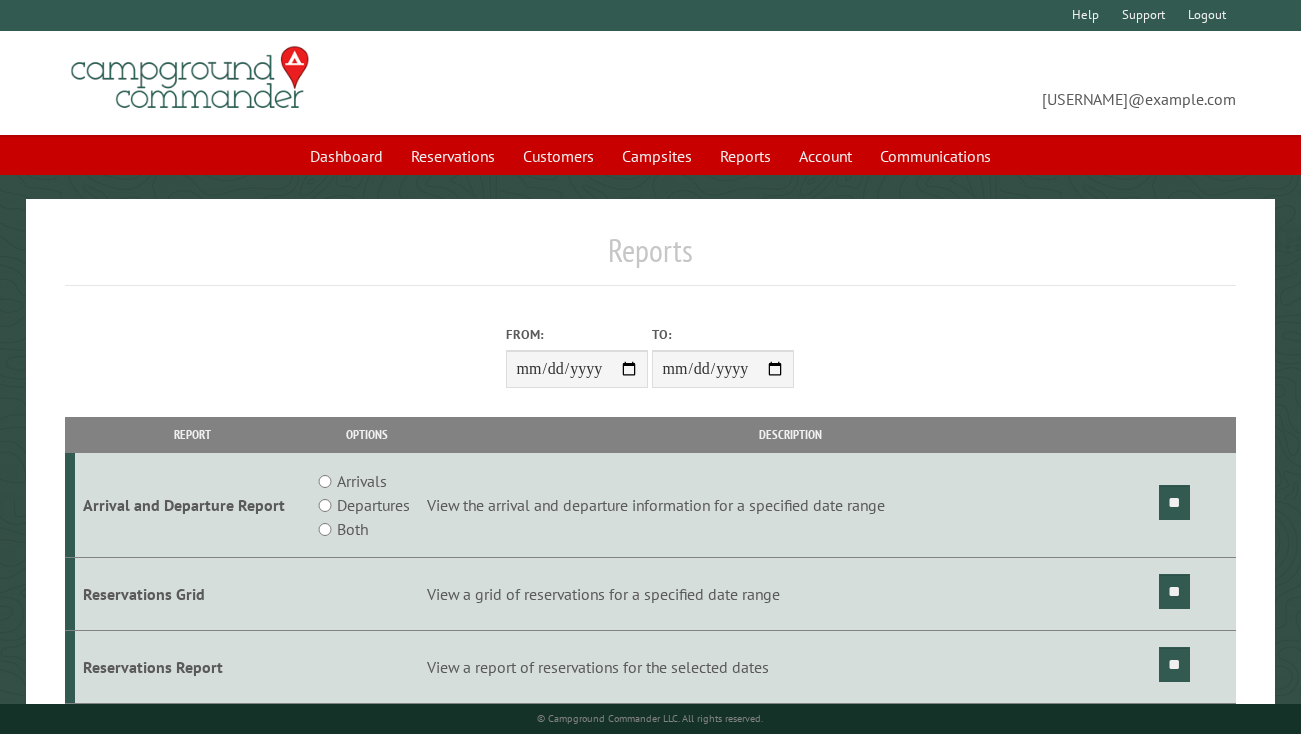 scroll, scrollTop: 0, scrollLeft: 0, axis: both 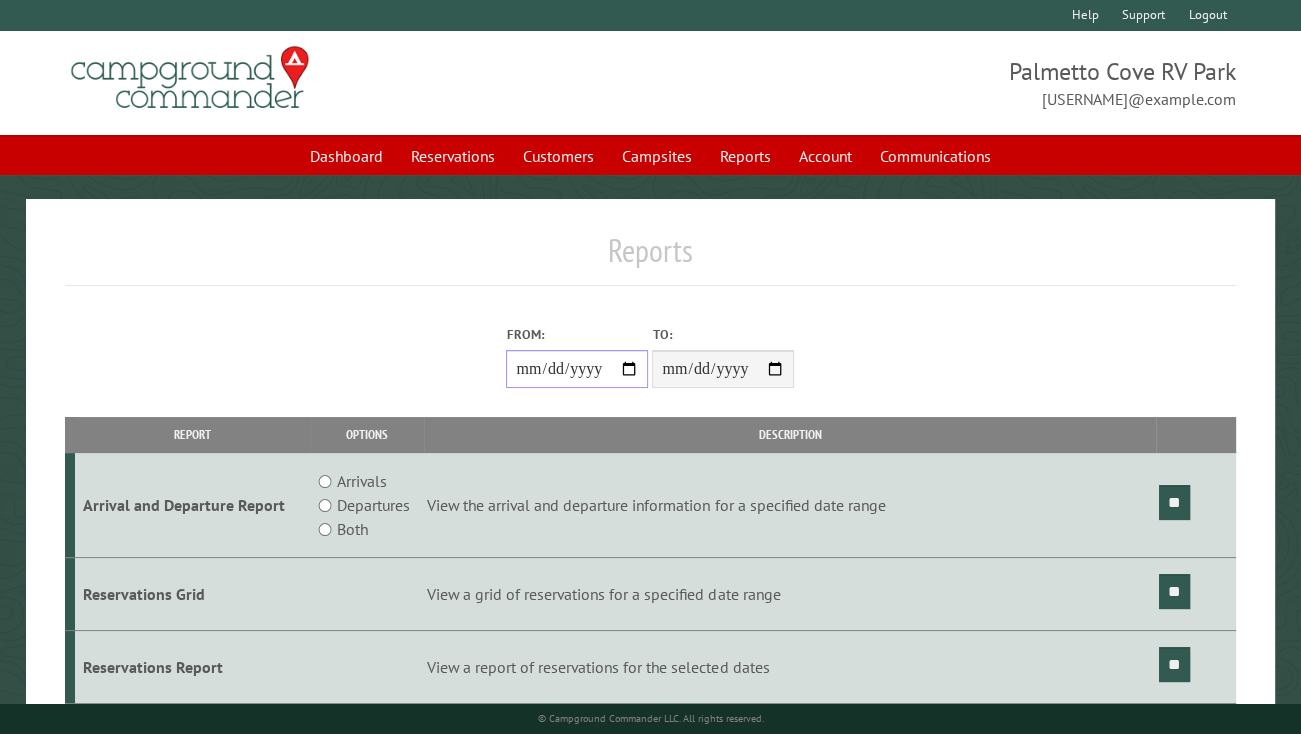 click on "From:" at bounding box center (577, 369) 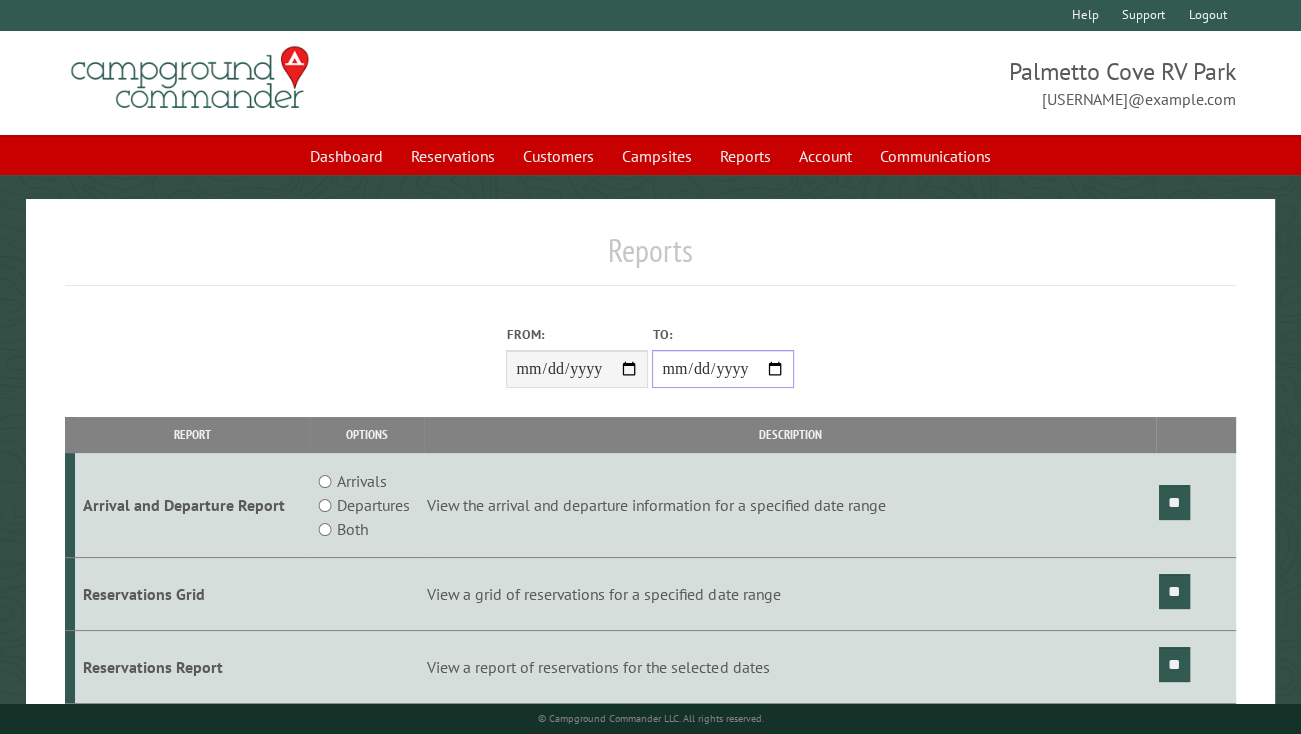 click on "**********" at bounding box center [723, 369] 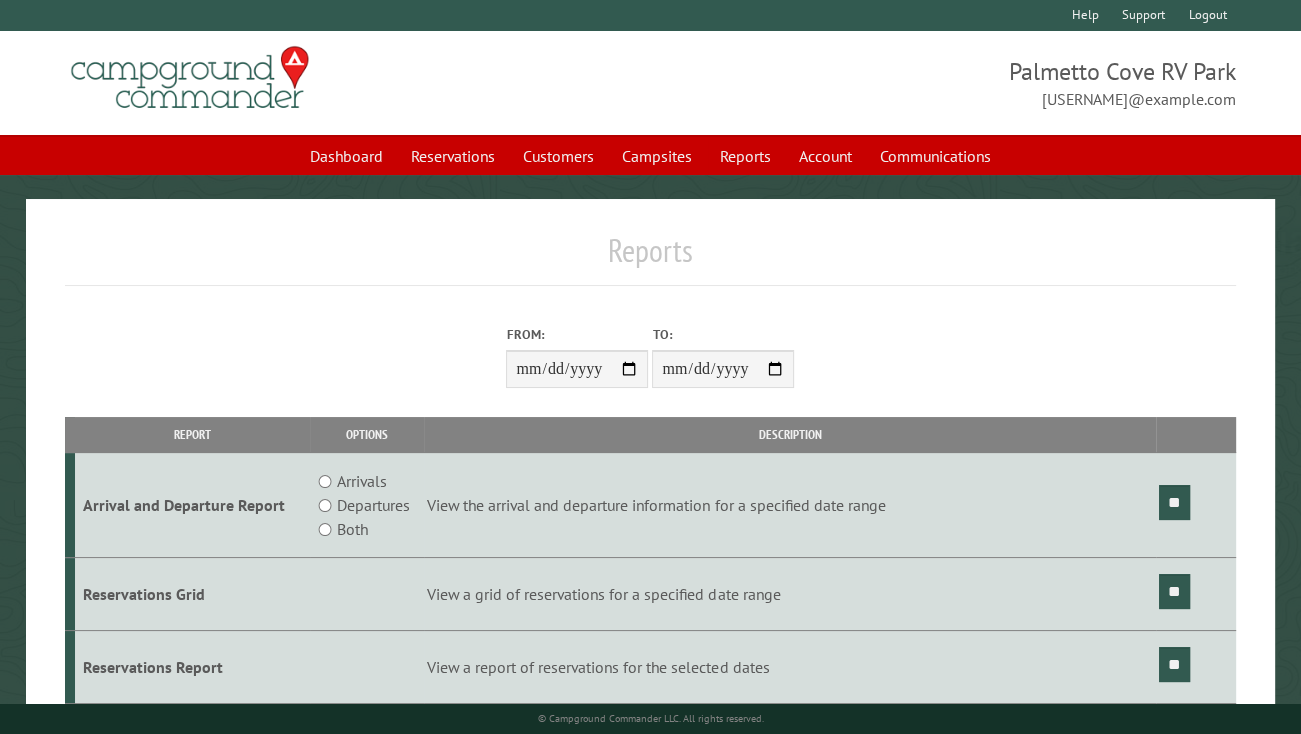 click on "Arrivals
Departures
Both" at bounding box center [367, 505] 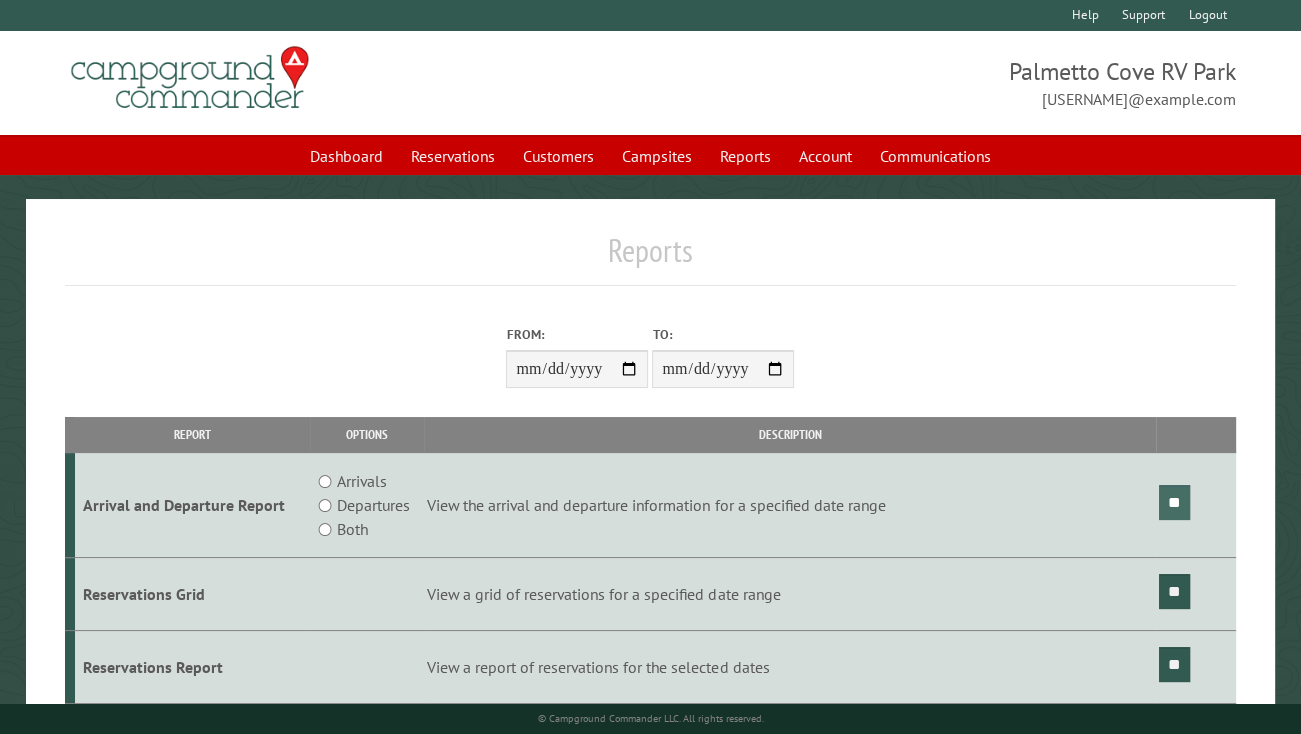 click on "**" at bounding box center [1174, 502] 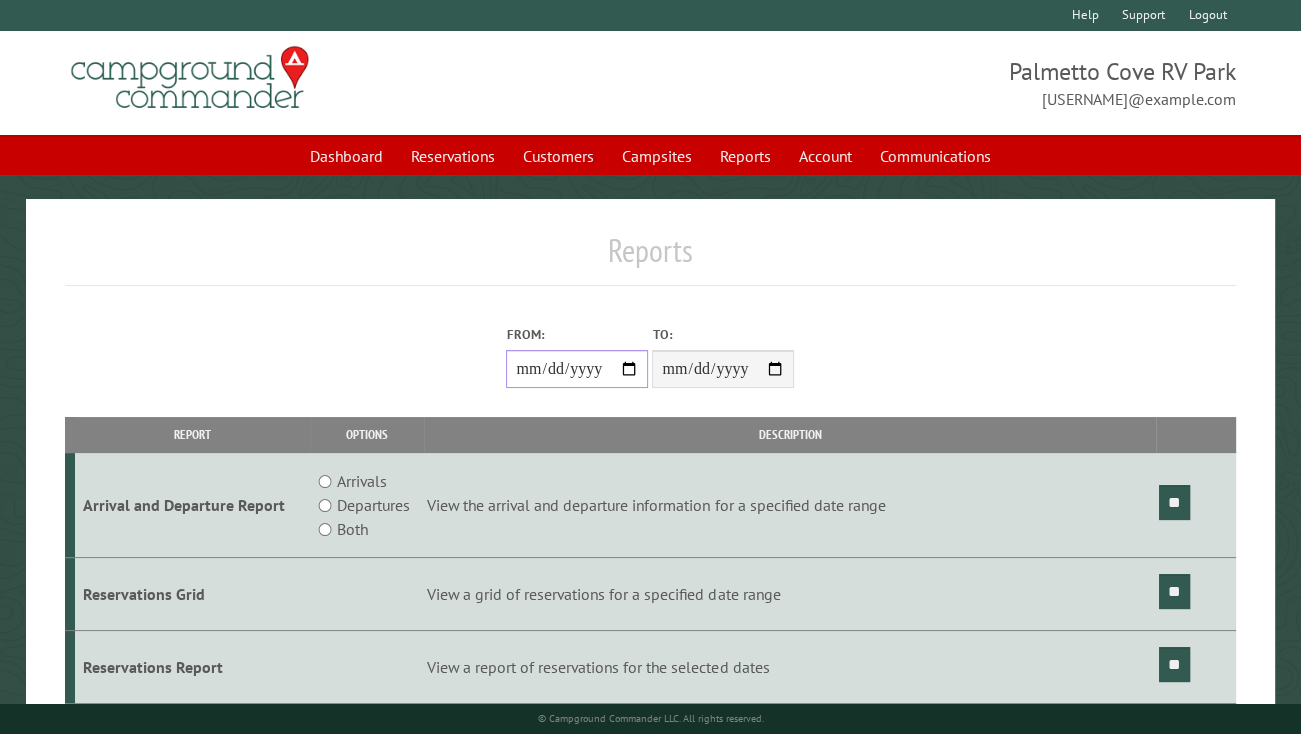 click on "**********" at bounding box center (577, 369) 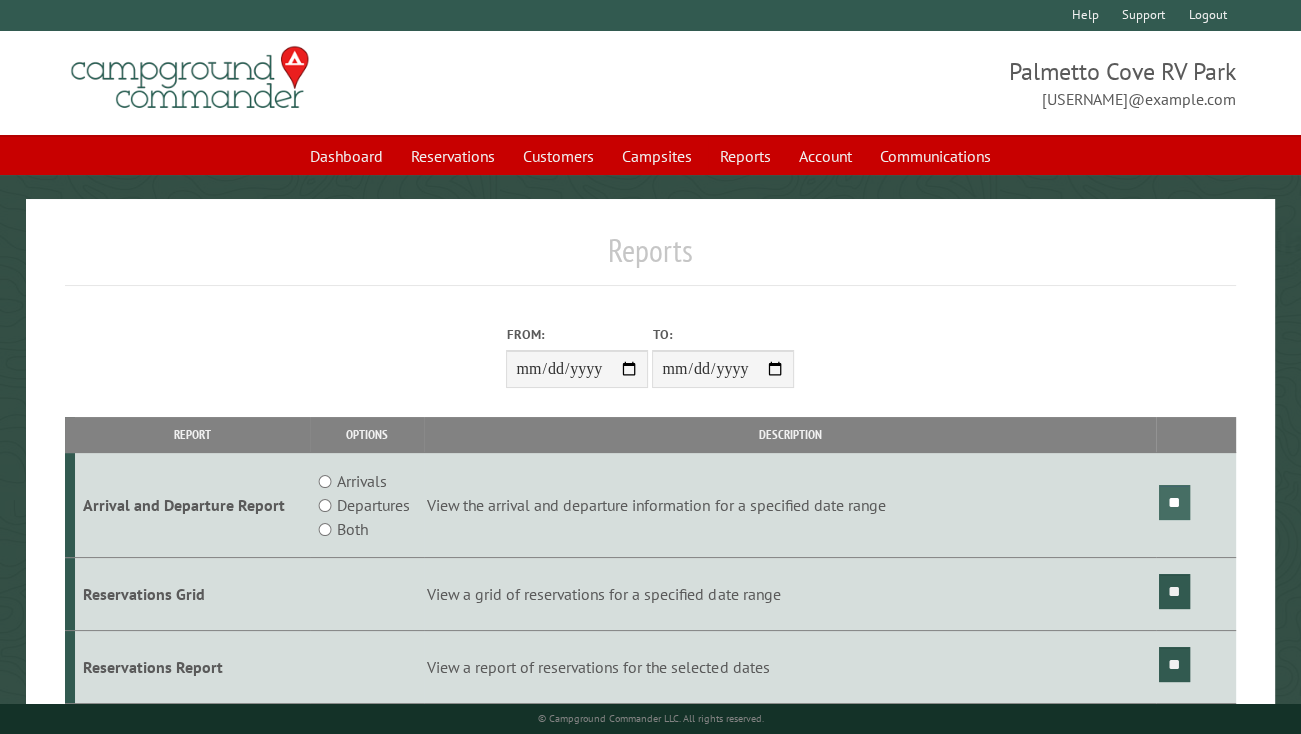 click on "**" at bounding box center [1174, 502] 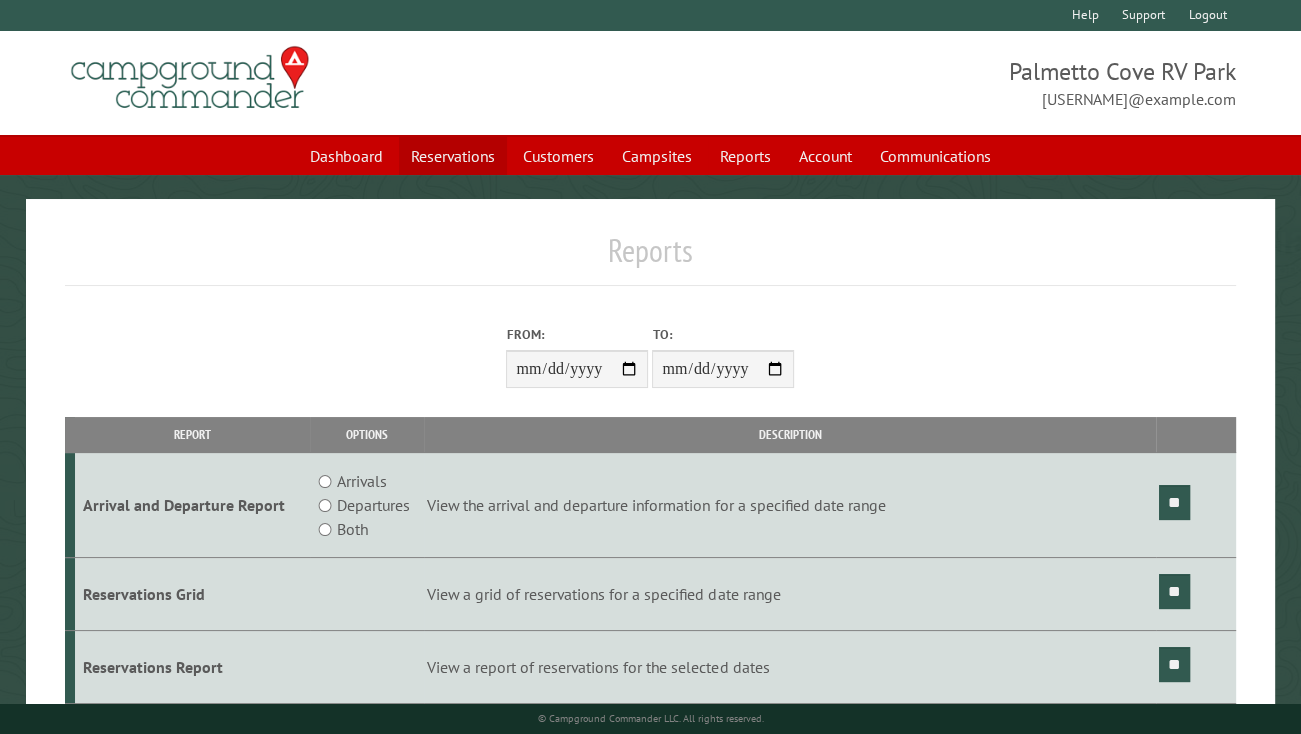 click on "Reservations" at bounding box center [453, 156] 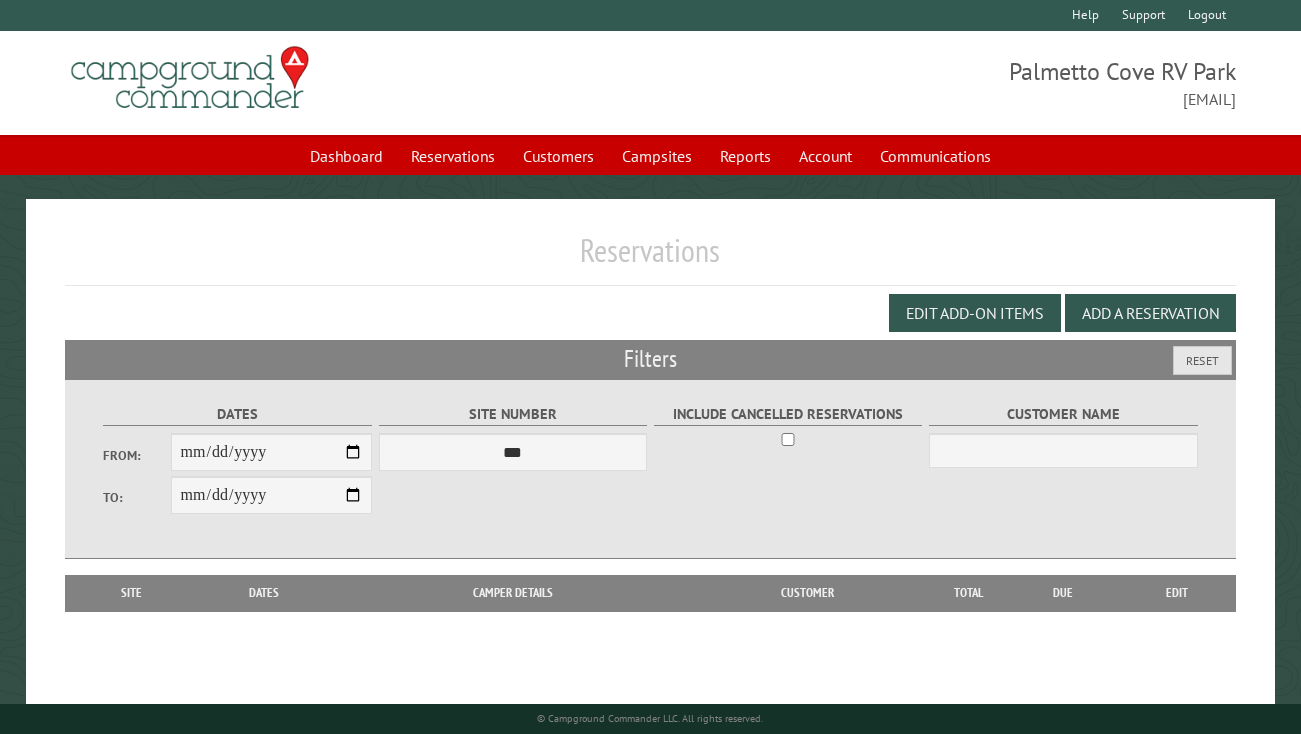 scroll, scrollTop: 0, scrollLeft: 0, axis: both 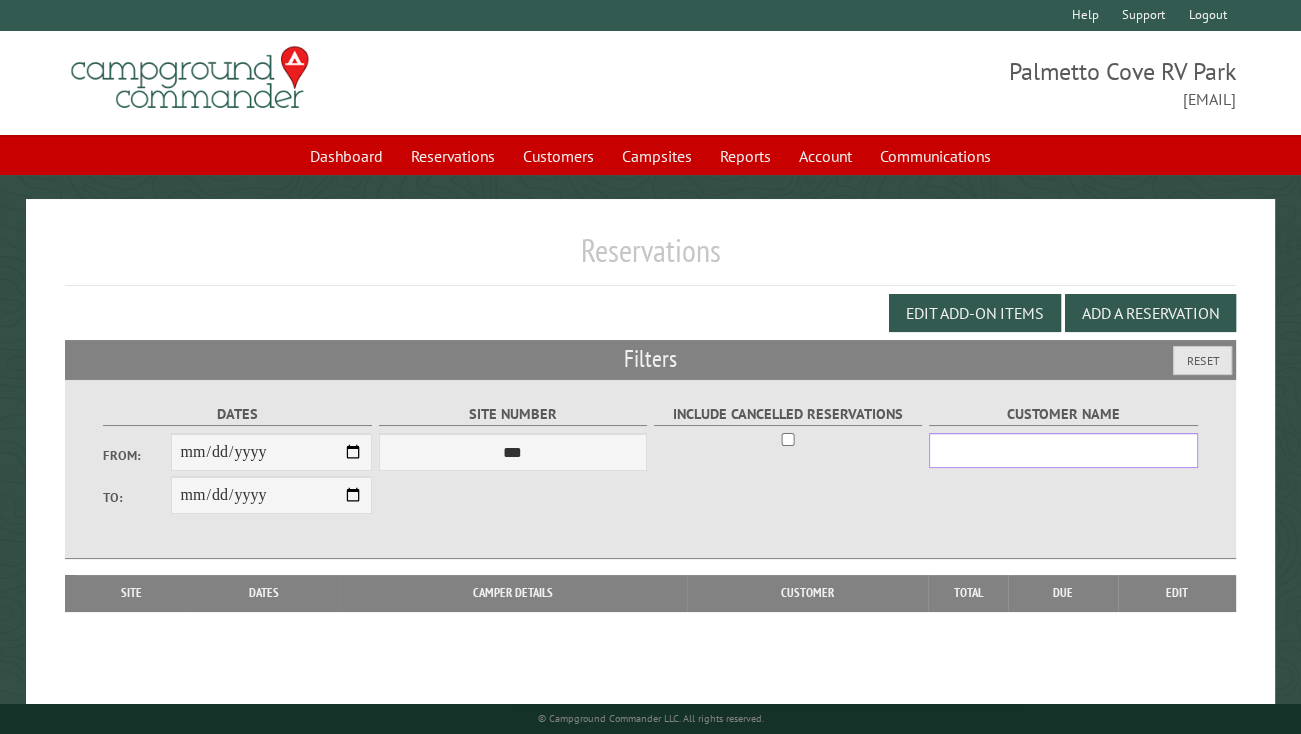 click on "Customer Name" at bounding box center [1063, 450] 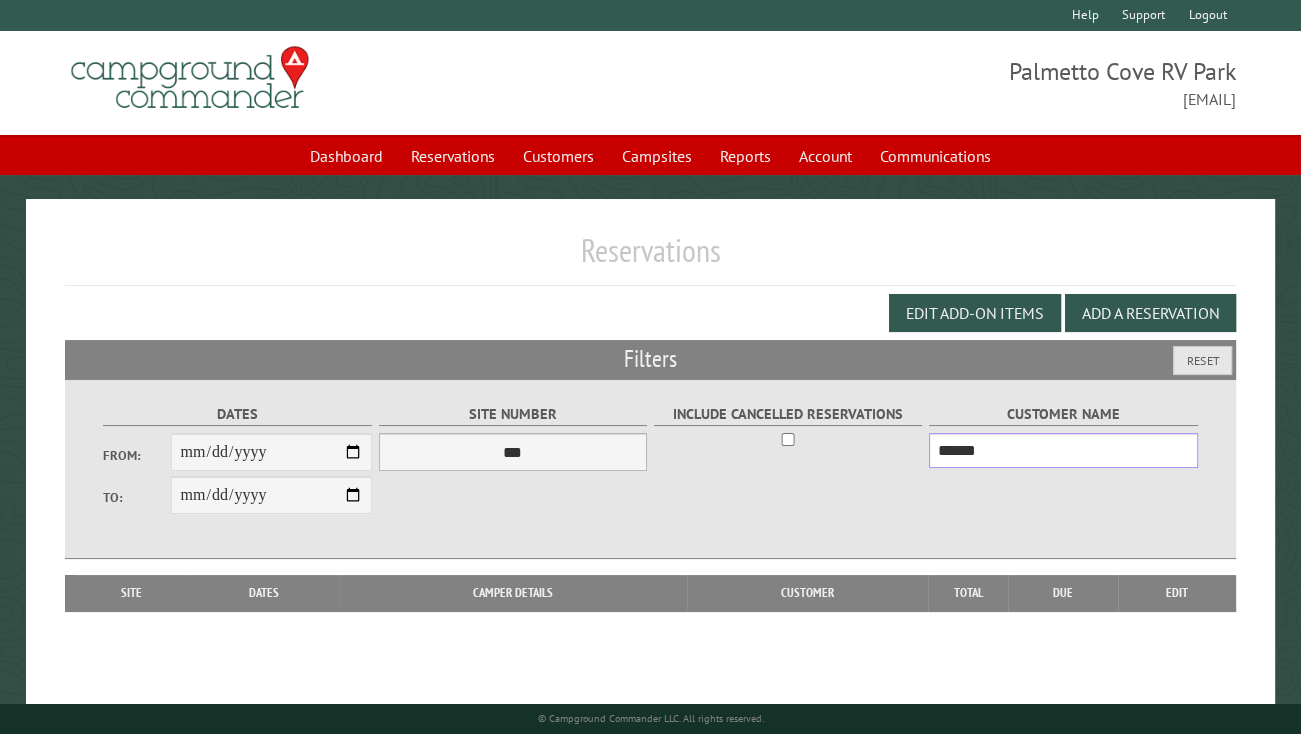 type on "******" 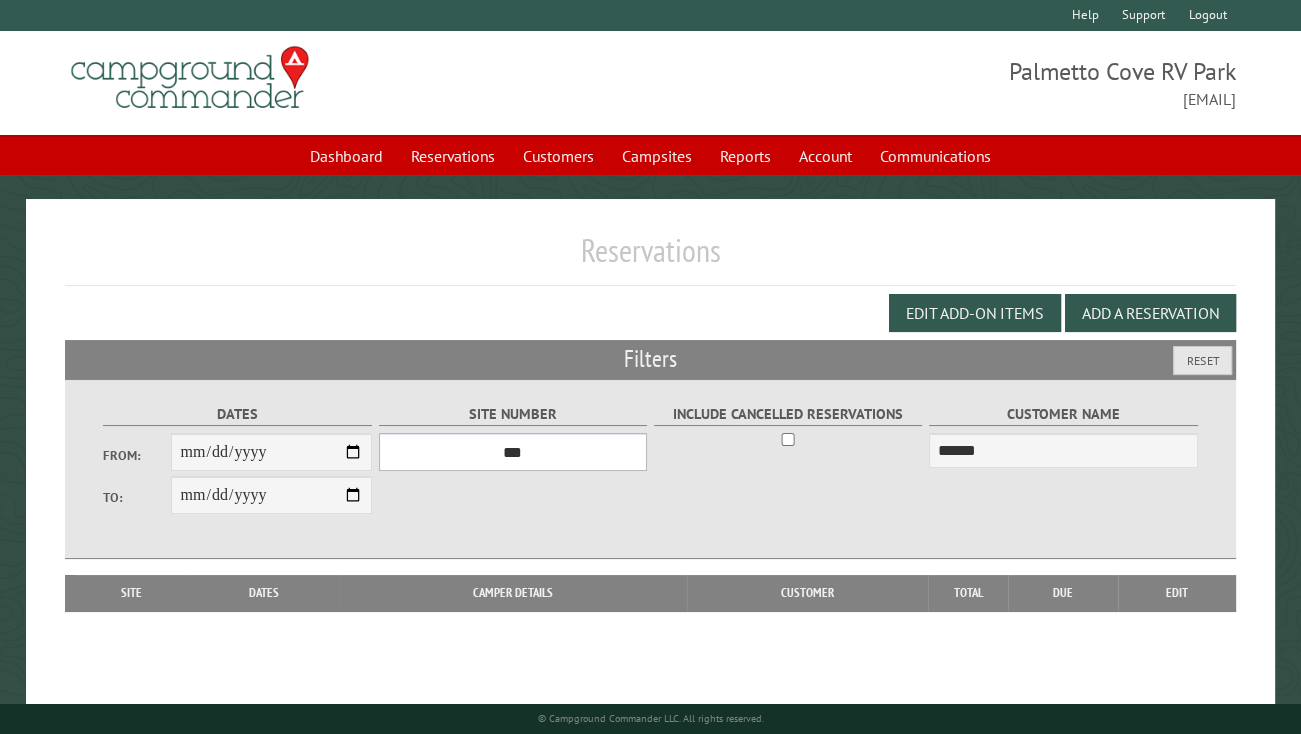 click on "*** **** **** **** **** **** **** **** **** **** **** **** **** **** **** **** **** **** **** **** **** **** **** **** **** **** **** **** **** **** **** **** **** **** **** **** **** **** **** **** **** **** **** **** **** **** **** **** **** **** **** **** **** **** **** **** **** **** **** **** **** **** **** **** **** **** **** **** **** **** **** **** **** **** **** **** **** **** **** **** **** **** **** **** **** **** **** **** **** **** **** **** **** **** **** **** **** **** **** **** **** **** **** **** **** **** **** **** **** **** **** **** **** **** **** **** **** **** **** **** **** **** **** **** **** **** **** **** **** **** **** **** **** **** **** **** **** **** **** **** **** **** **** **** **** **** ****" at bounding box center (513, 452) 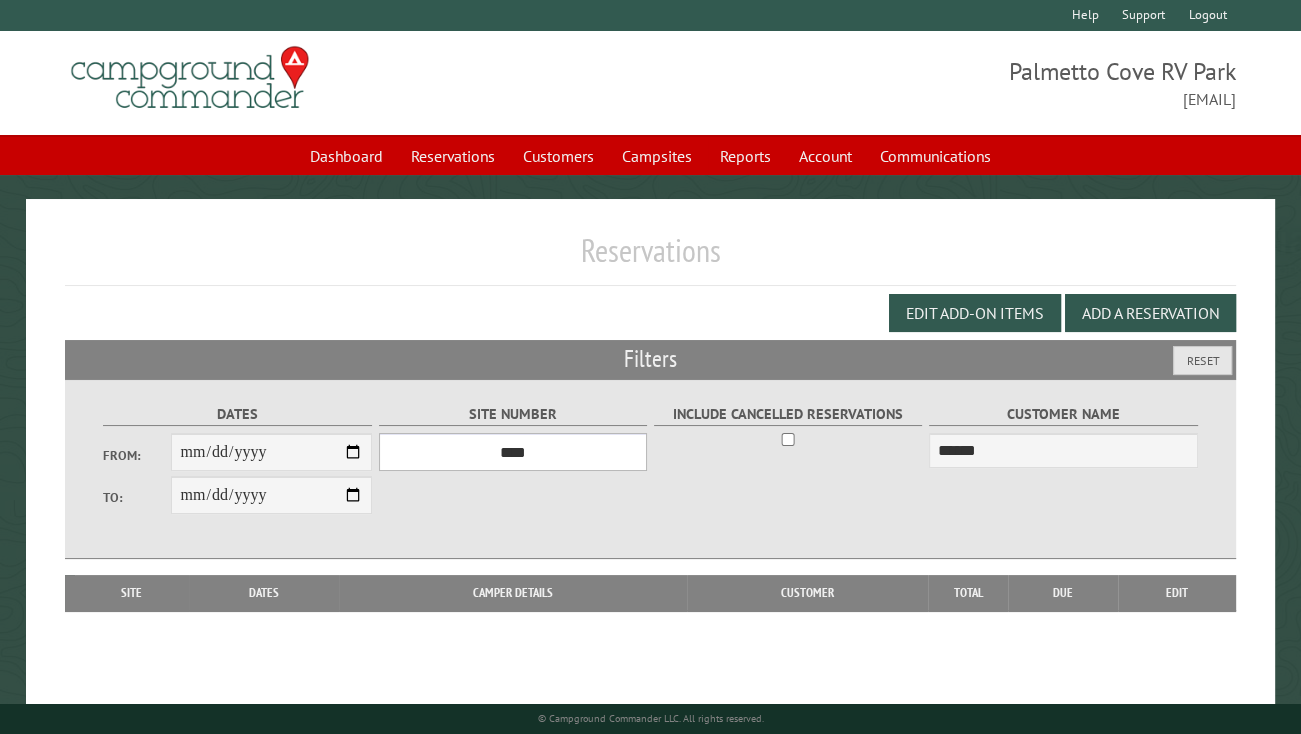 click on "*** **** **** **** **** **** **** **** **** **** **** **** **** **** **** **** **** **** **** **** **** **** **** **** **** **** **** **** **** **** **** **** **** **** **** **** **** **** **** **** **** **** **** **** **** **** **** **** **** **** **** **** **** **** **** **** **** **** **** **** **** **** **** **** **** **** **** **** **** **** **** **** **** **** **** **** **** **** **** **** **** **** **** **** **** **** **** **** **** **** **** **** **** **** **** **** **** **** **** **** **** **** **** **** **** **** **** **** **** **** **** **** **** **** **** **** **** **** **** **** **** **** **** **** **** **** **** **** **** **** **** **** **** **** **** **** **** **** **** **** **** **** **** **** **** **** ****" at bounding box center [513, 452] 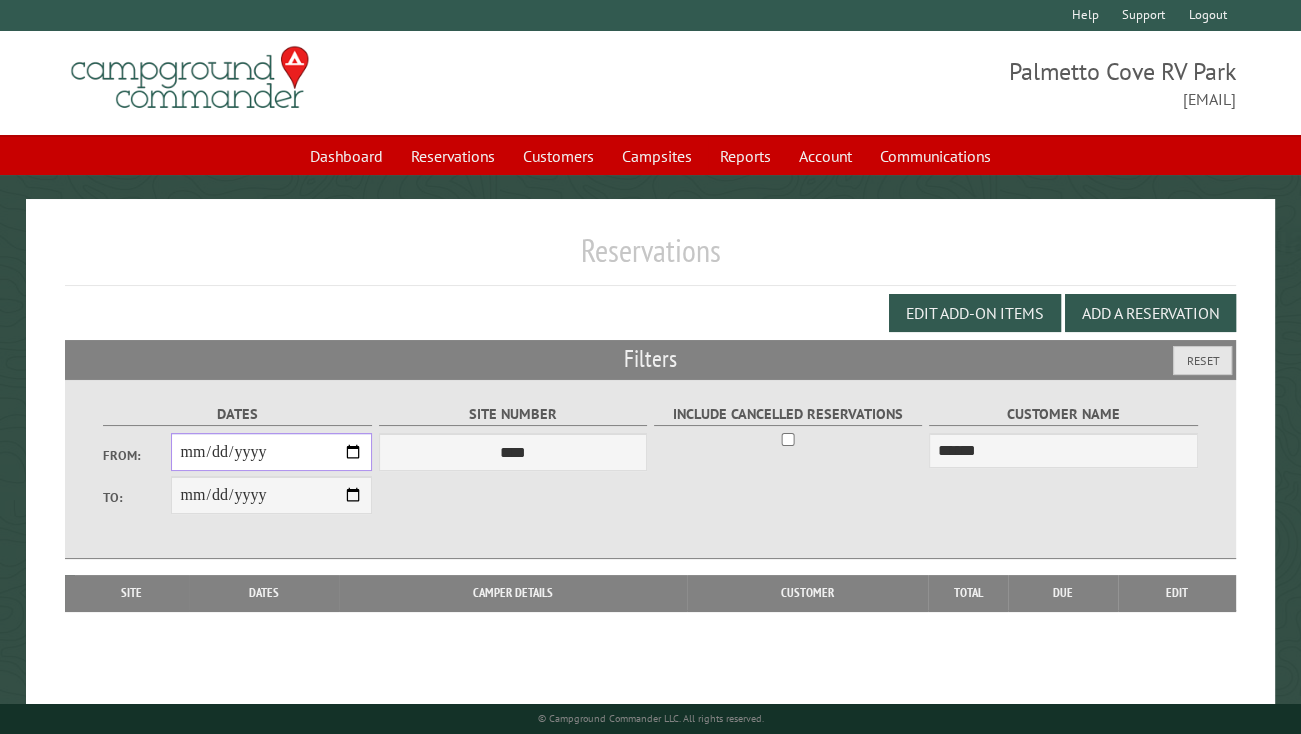 click on "From:" at bounding box center [272, 452] 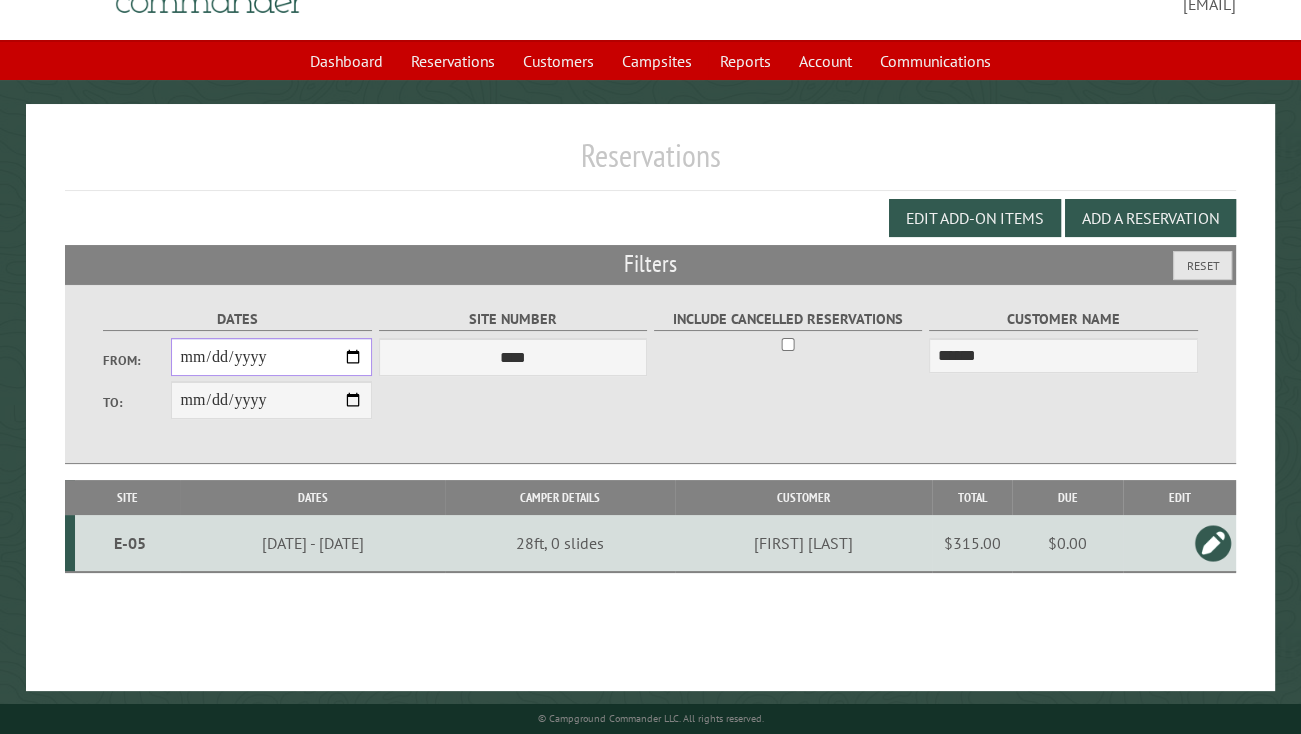 scroll, scrollTop: 100, scrollLeft: 0, axis: vertical 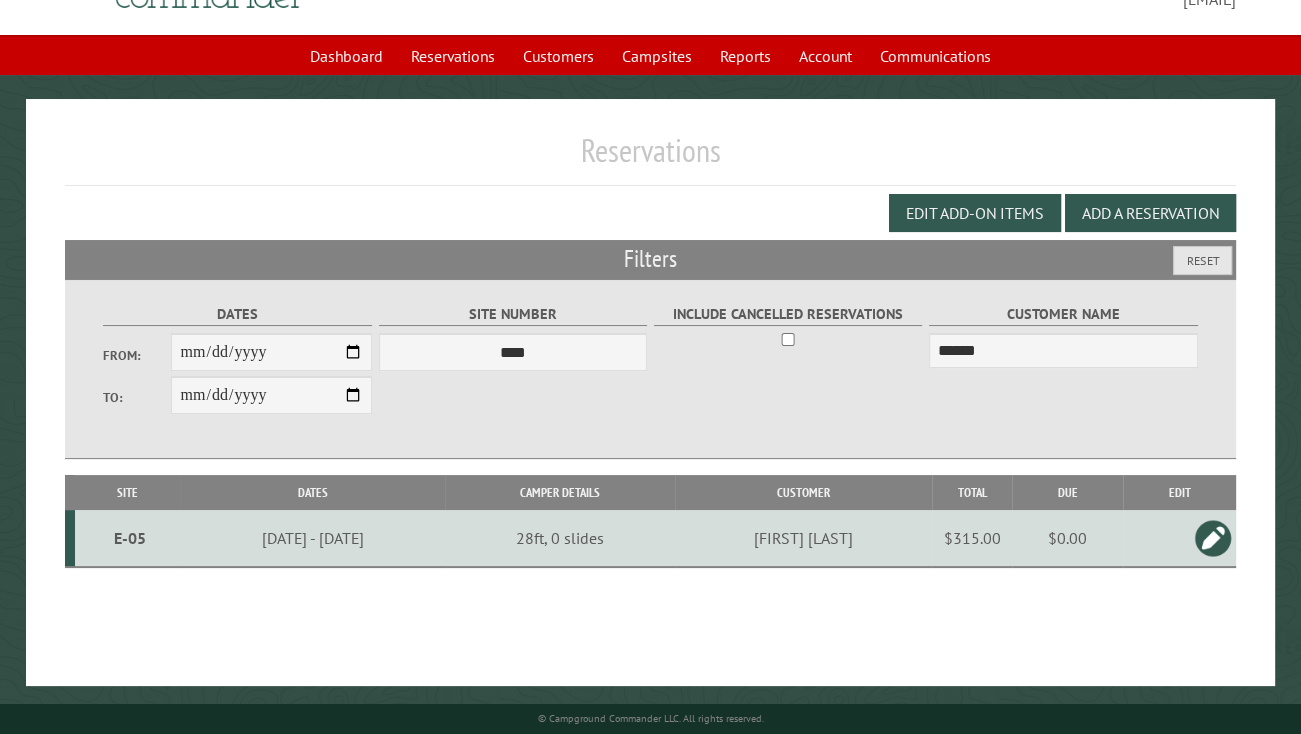 click at bounding box center (1213, 538) 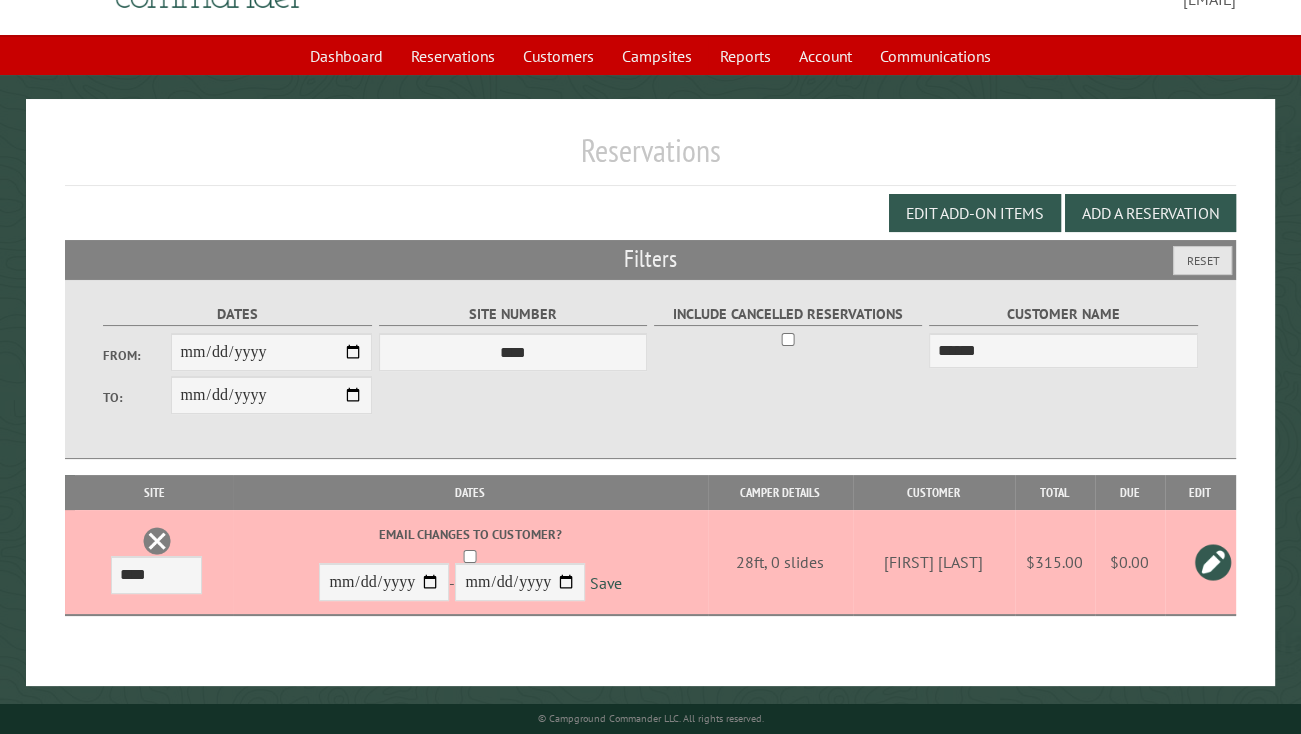 click at bounding box center [1213, 562] 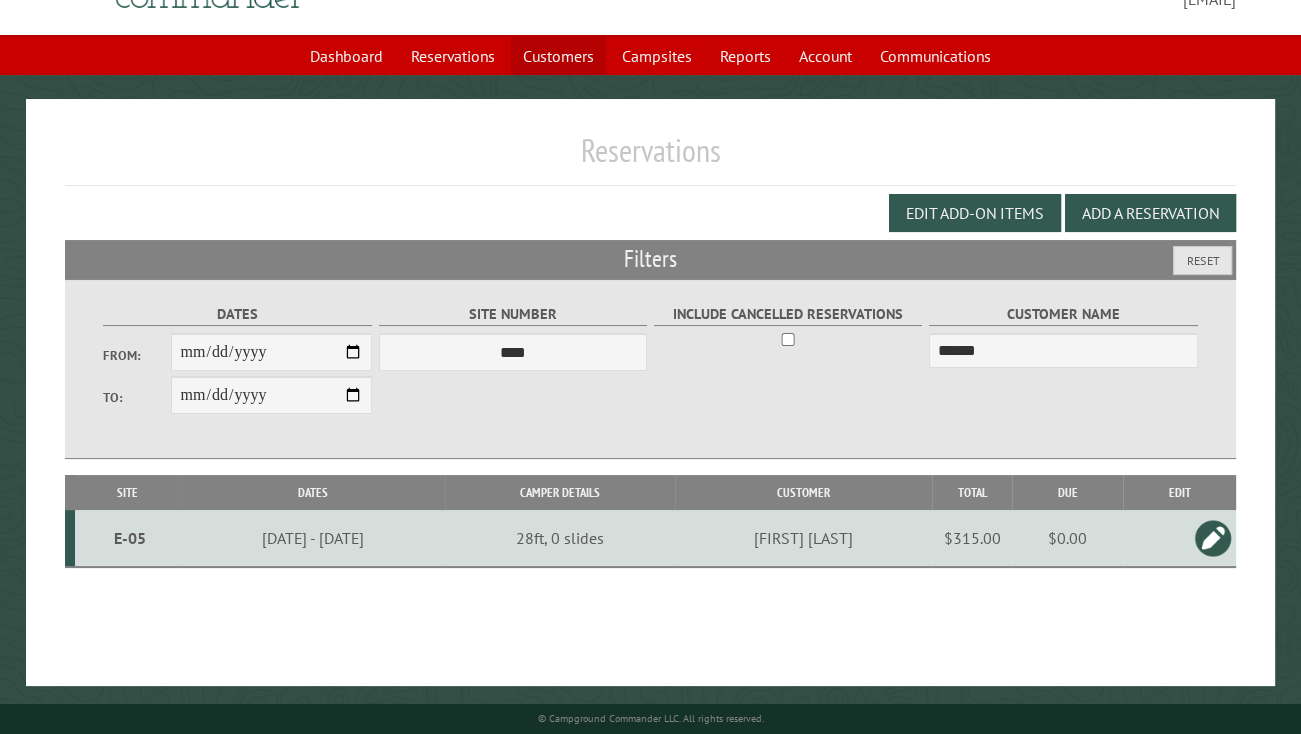 click on "Customers" at bounding box center (558, 56) 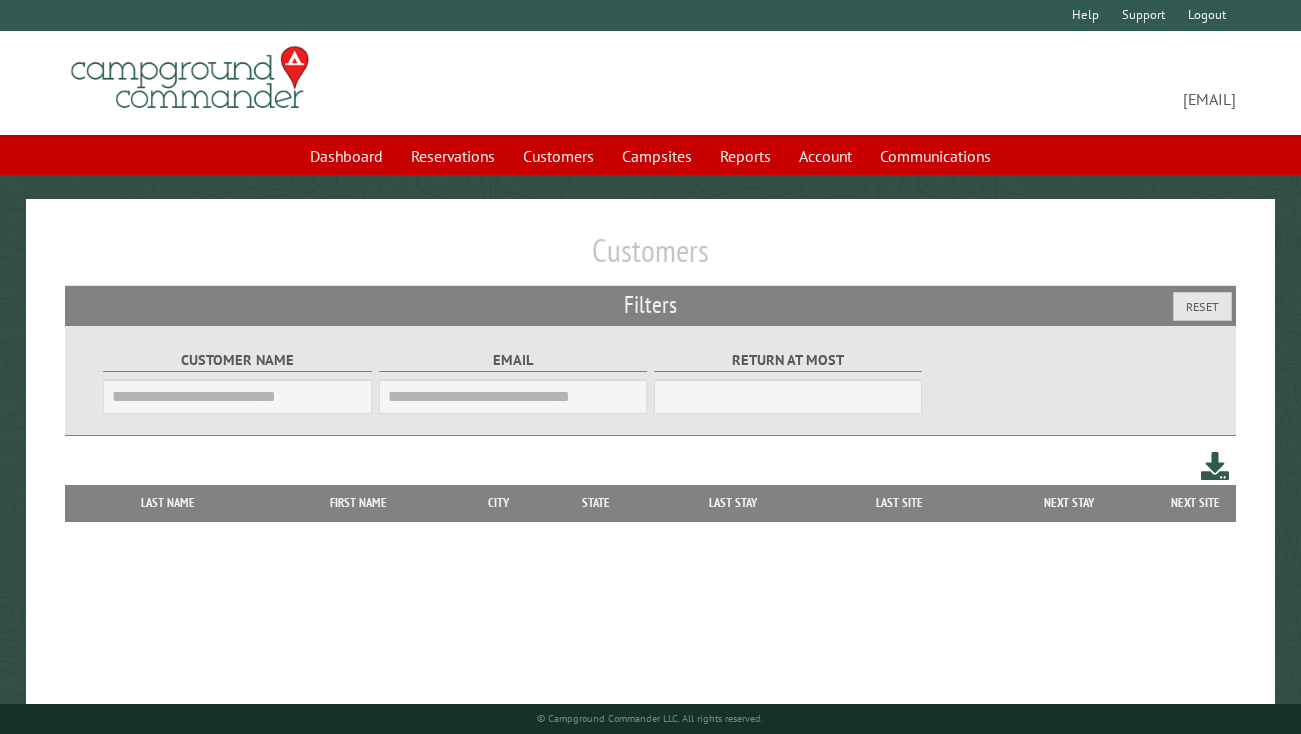 scroll, scrollTop: 0, scrollLeft: 0, axis: both 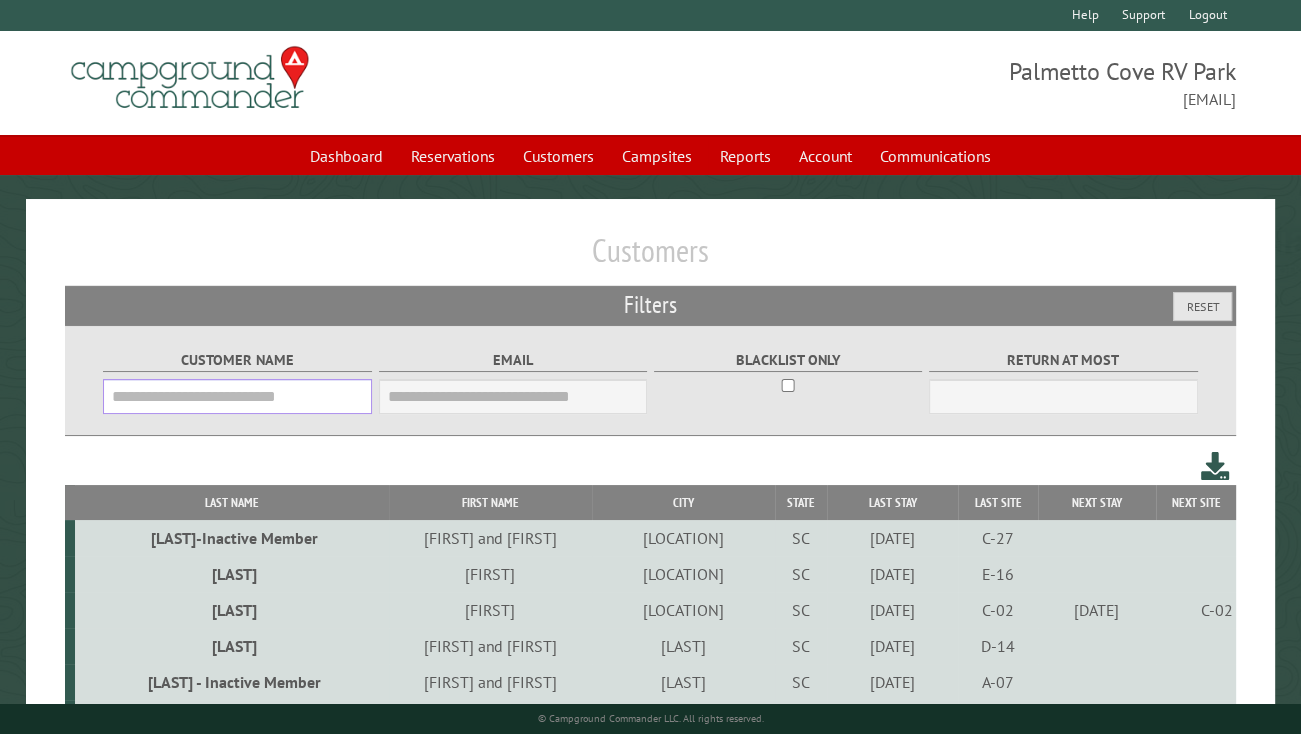 click on "Customer Name" at bounding box center (237, 396) 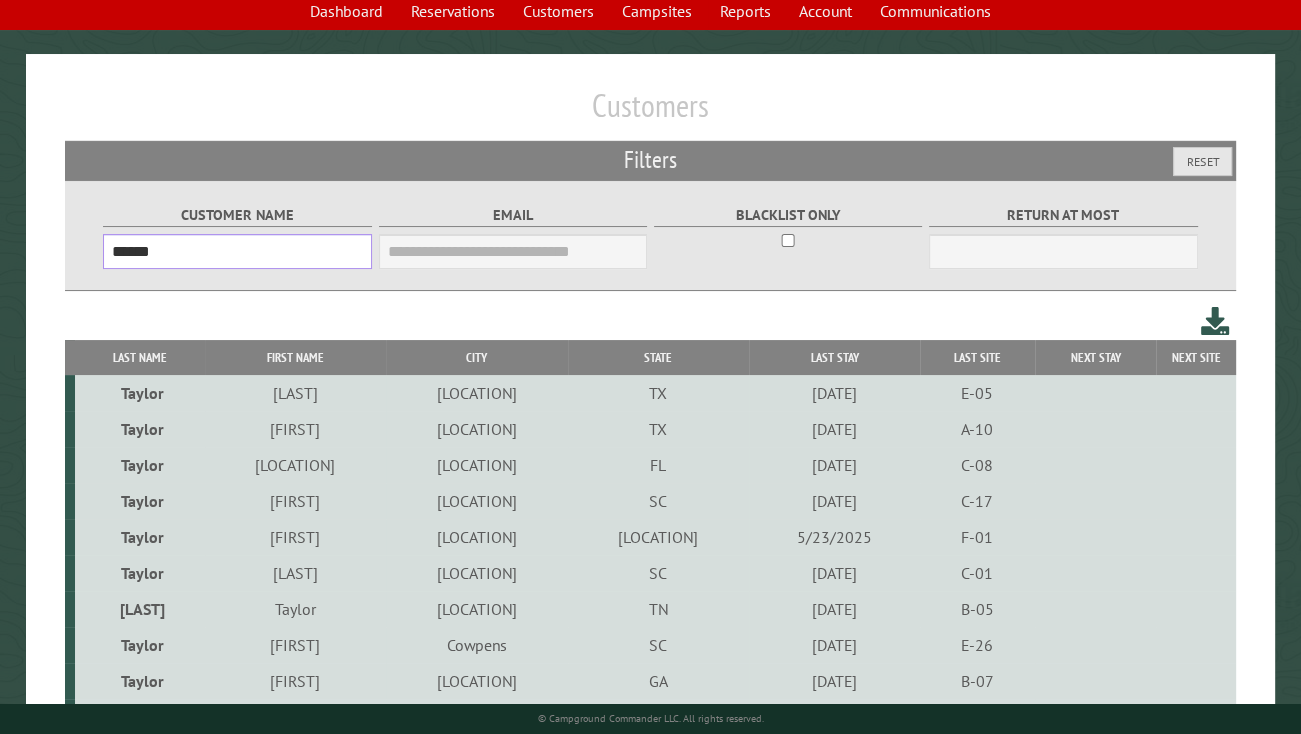 scroll, scrollTop: 0, scrollLeft: 0, axis: both 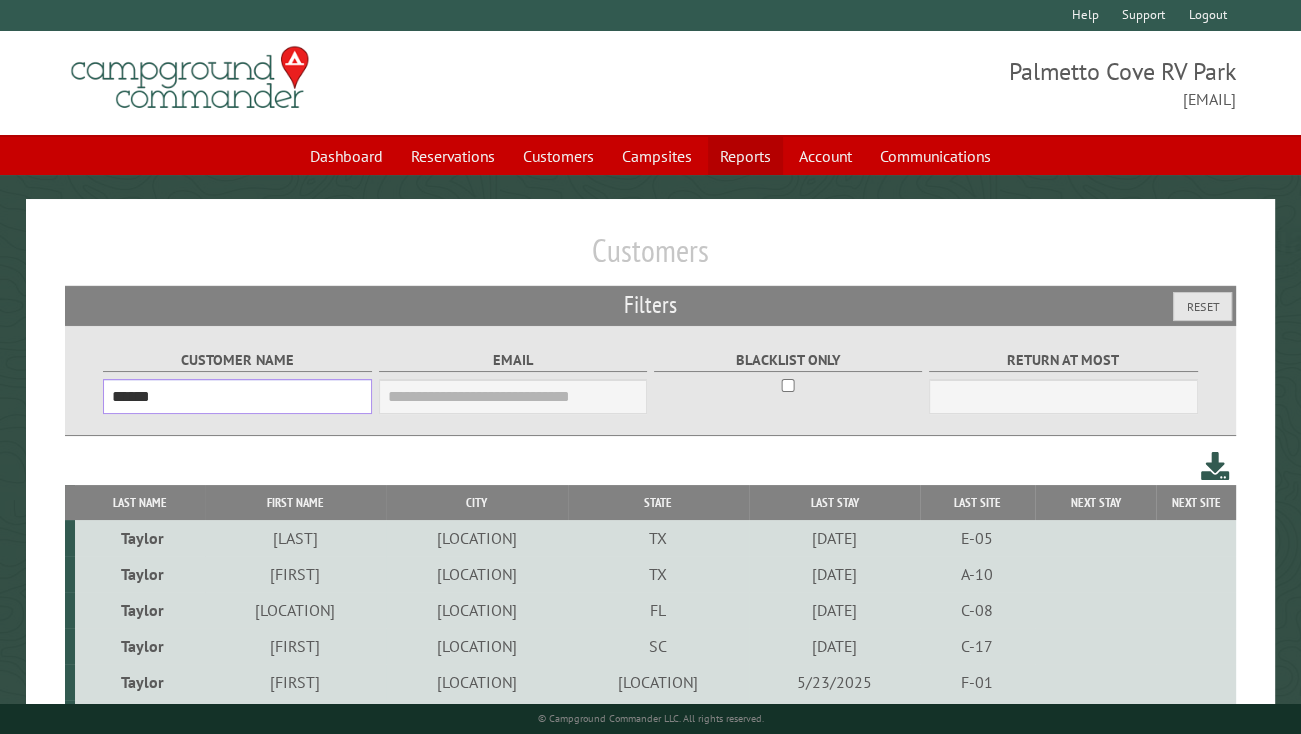 type on "******" 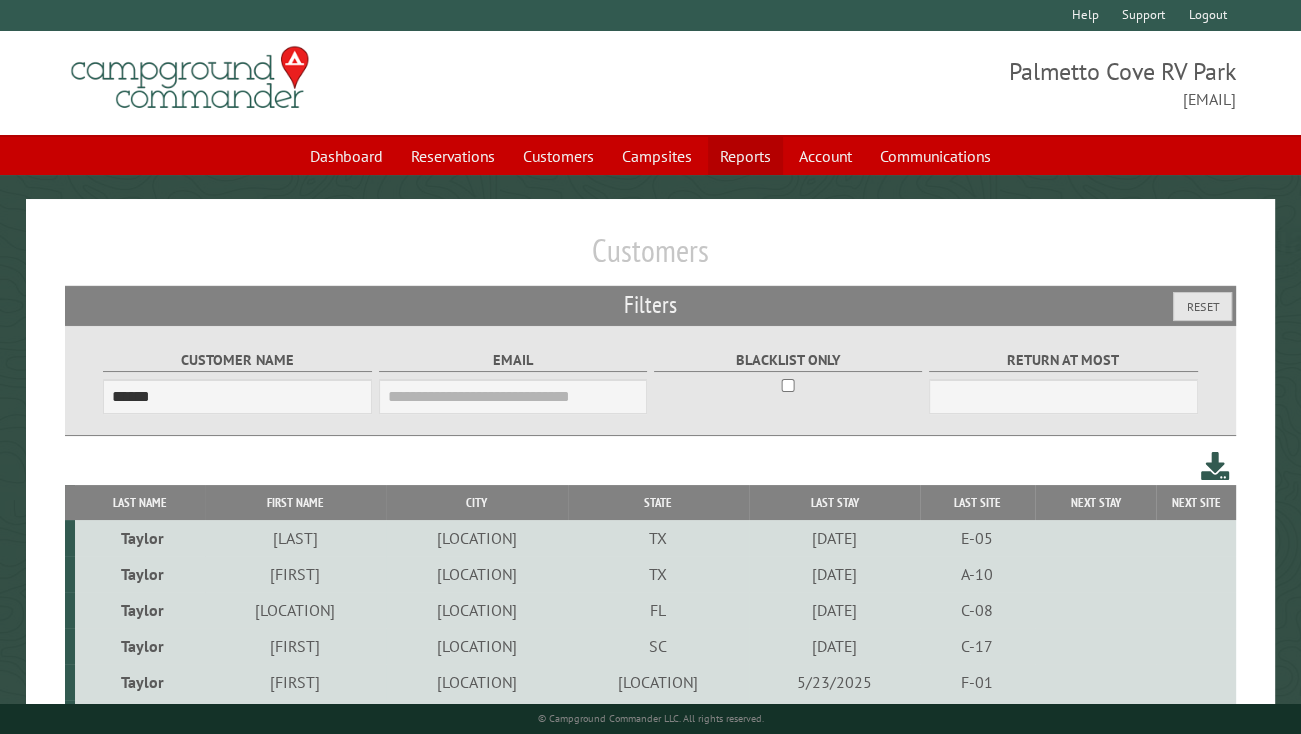 click on "Reports" at bounding box center (745, 156) 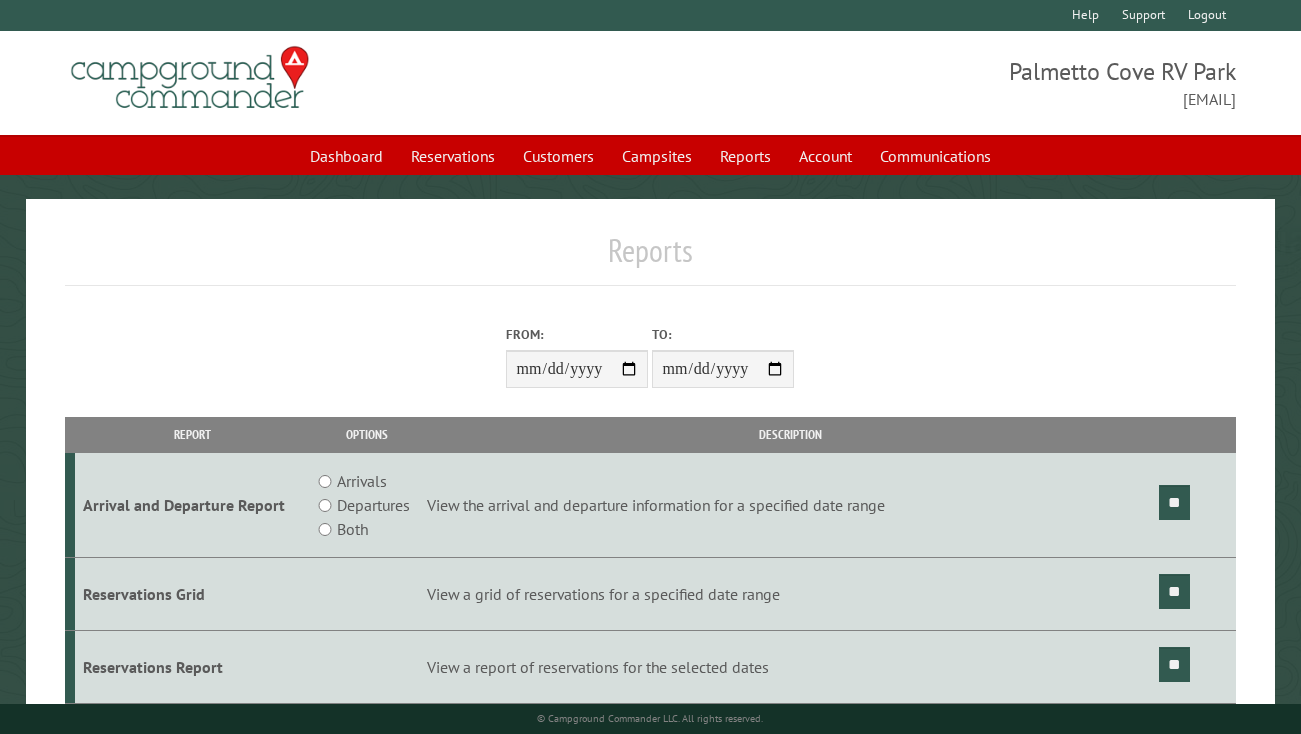 scroll, scrollTop: 0, scrollLeft: 0, axis: both 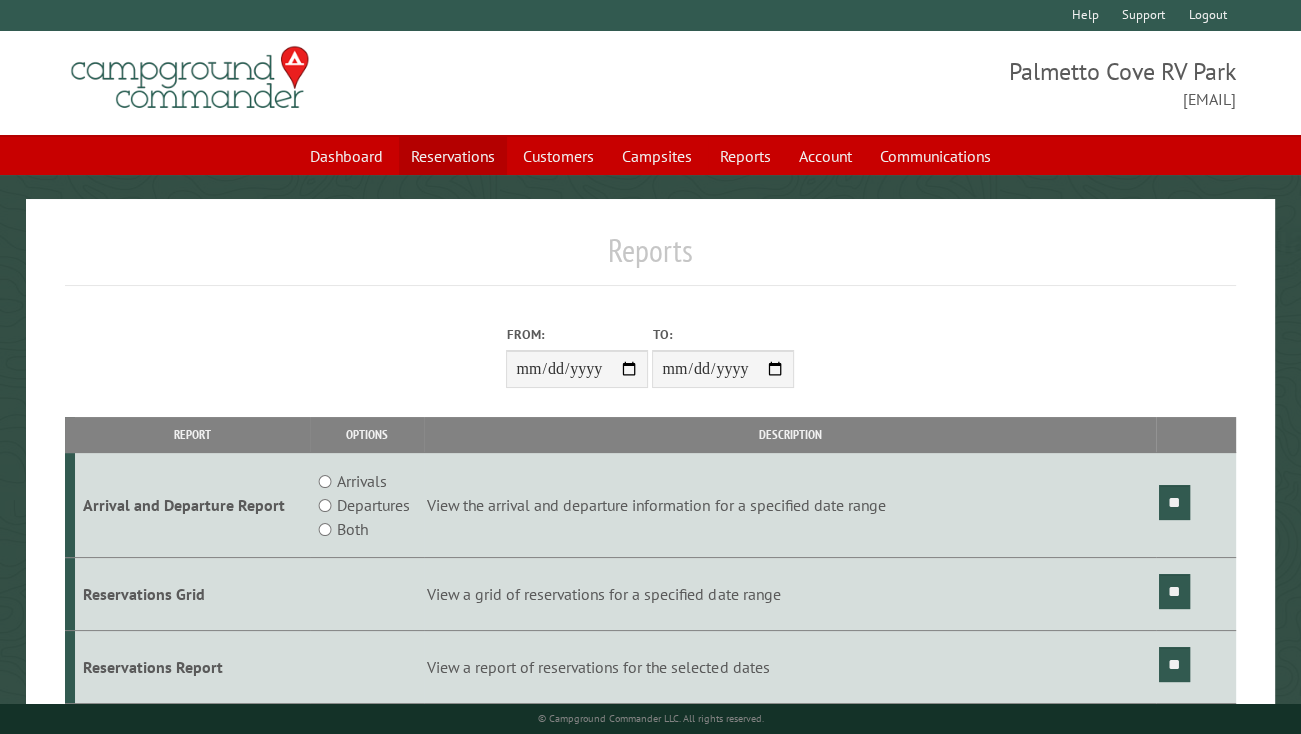 click on "Reservations" at bounding box center (453, 156) 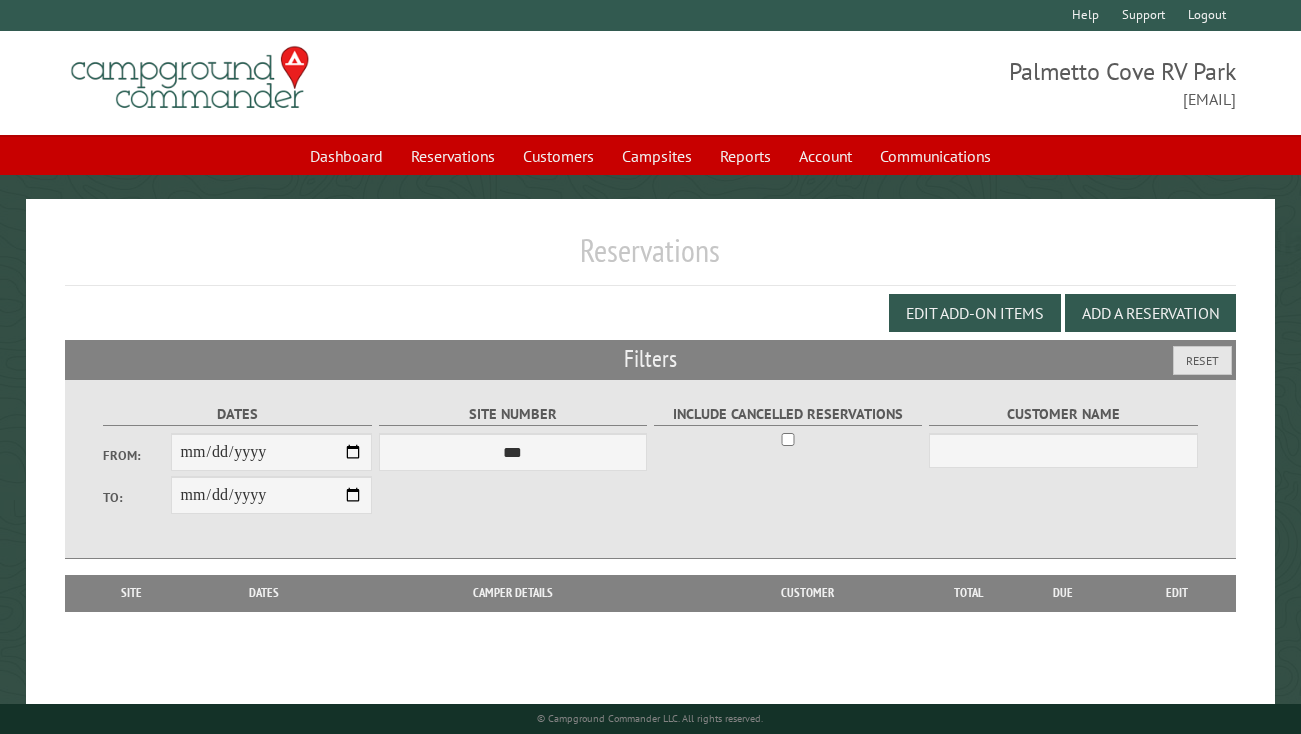 scroll, scrollTop: 0, scrollLeft: 0, axis: both 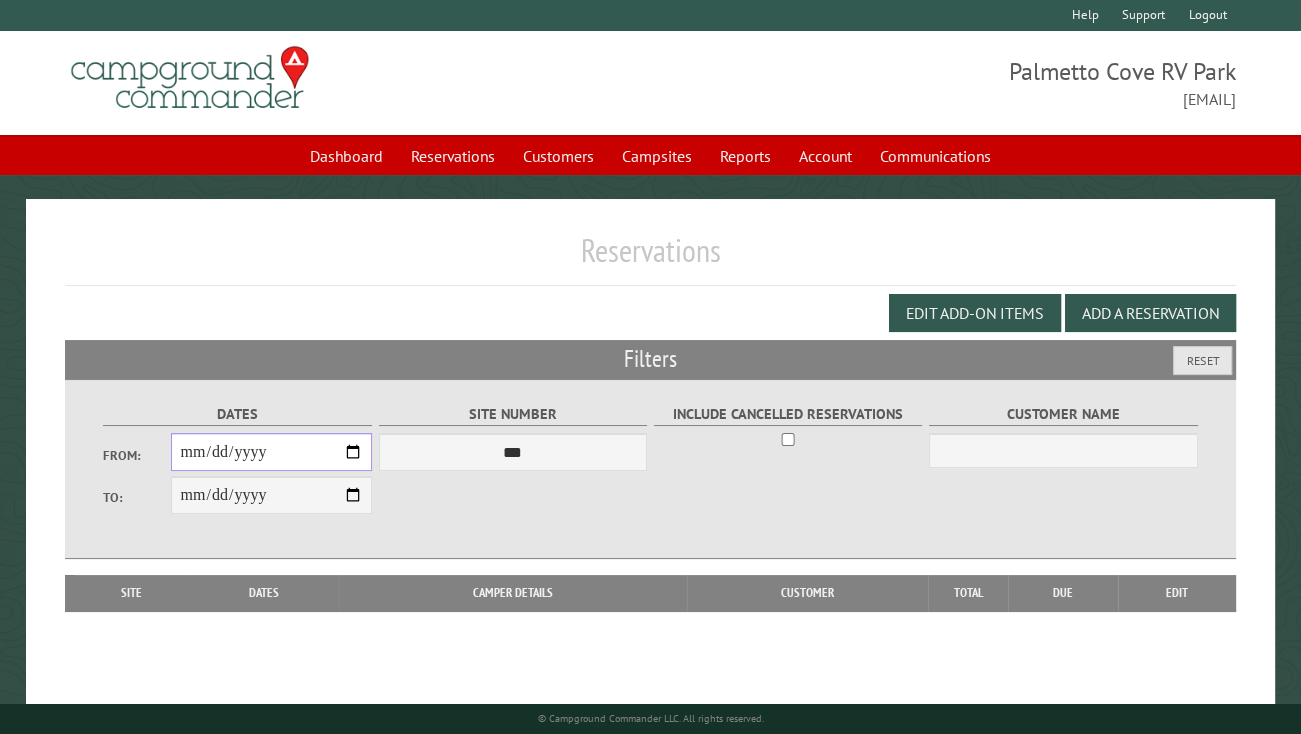 click on "From:" at bounding box center [272, 452] 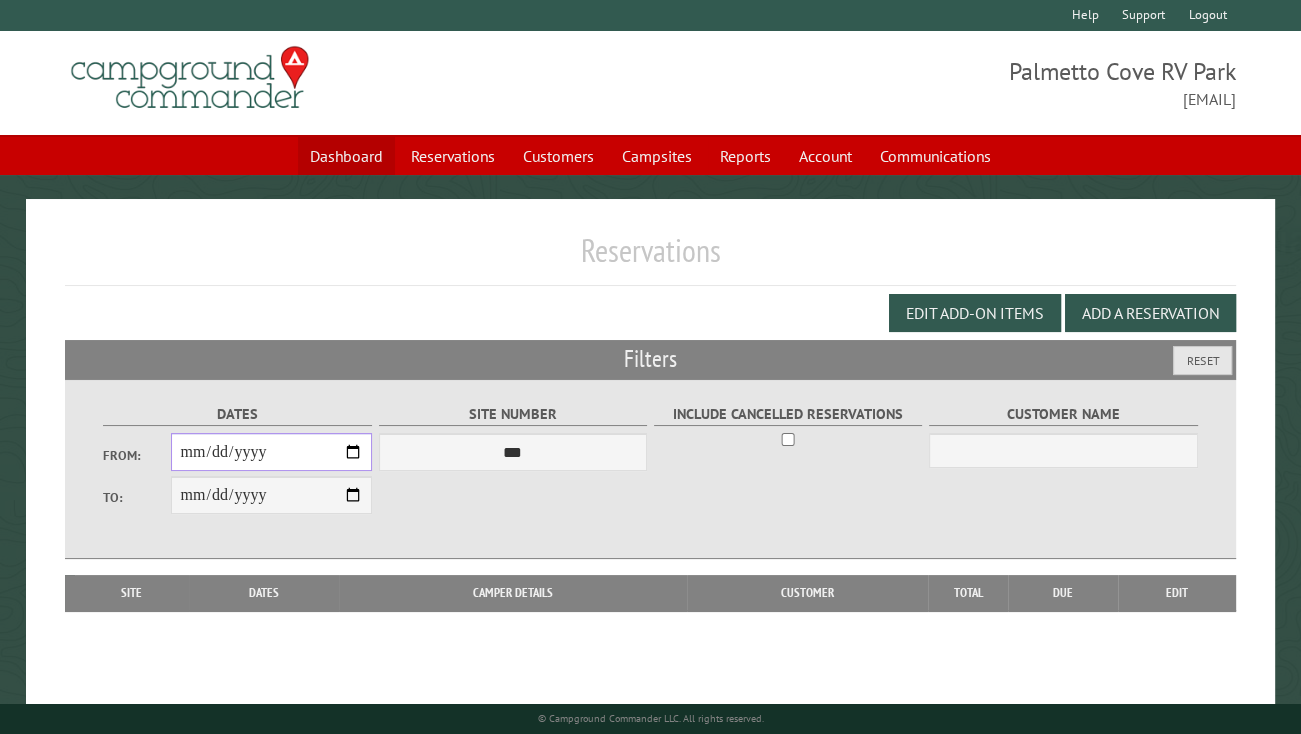 type on "**********" 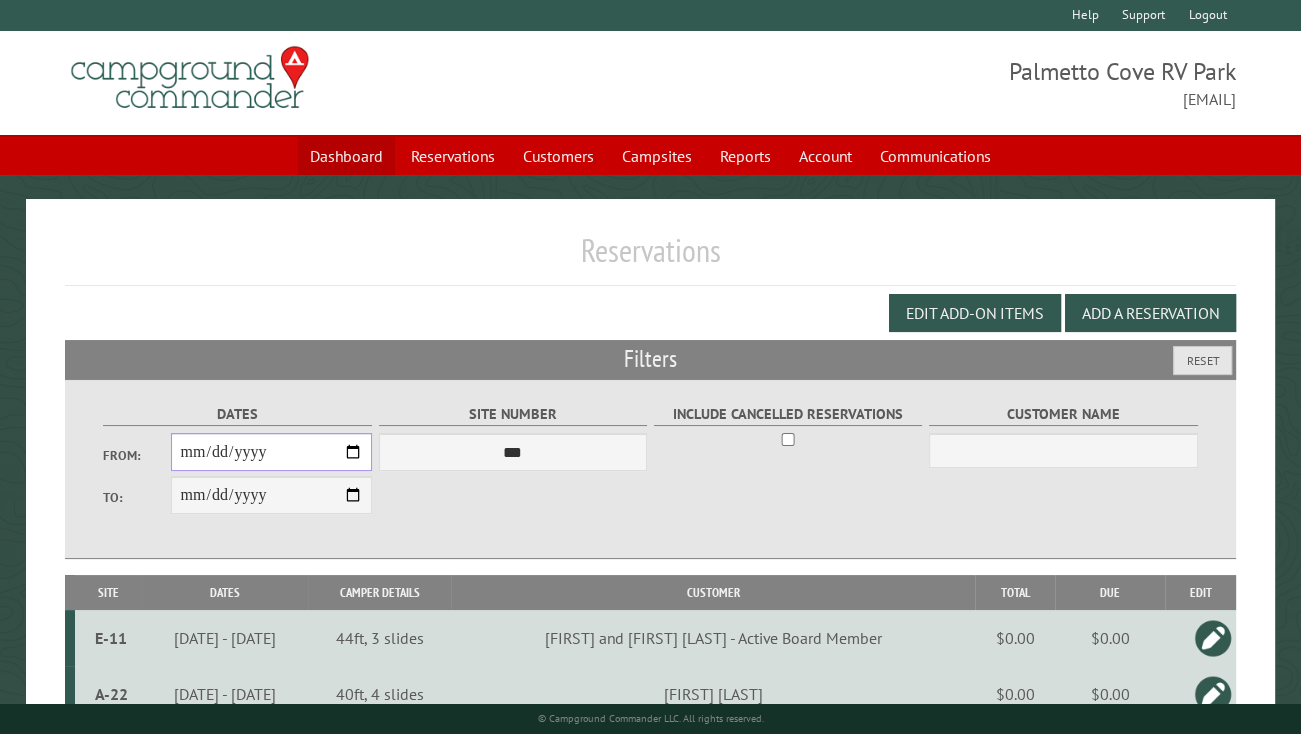 type on "**********" 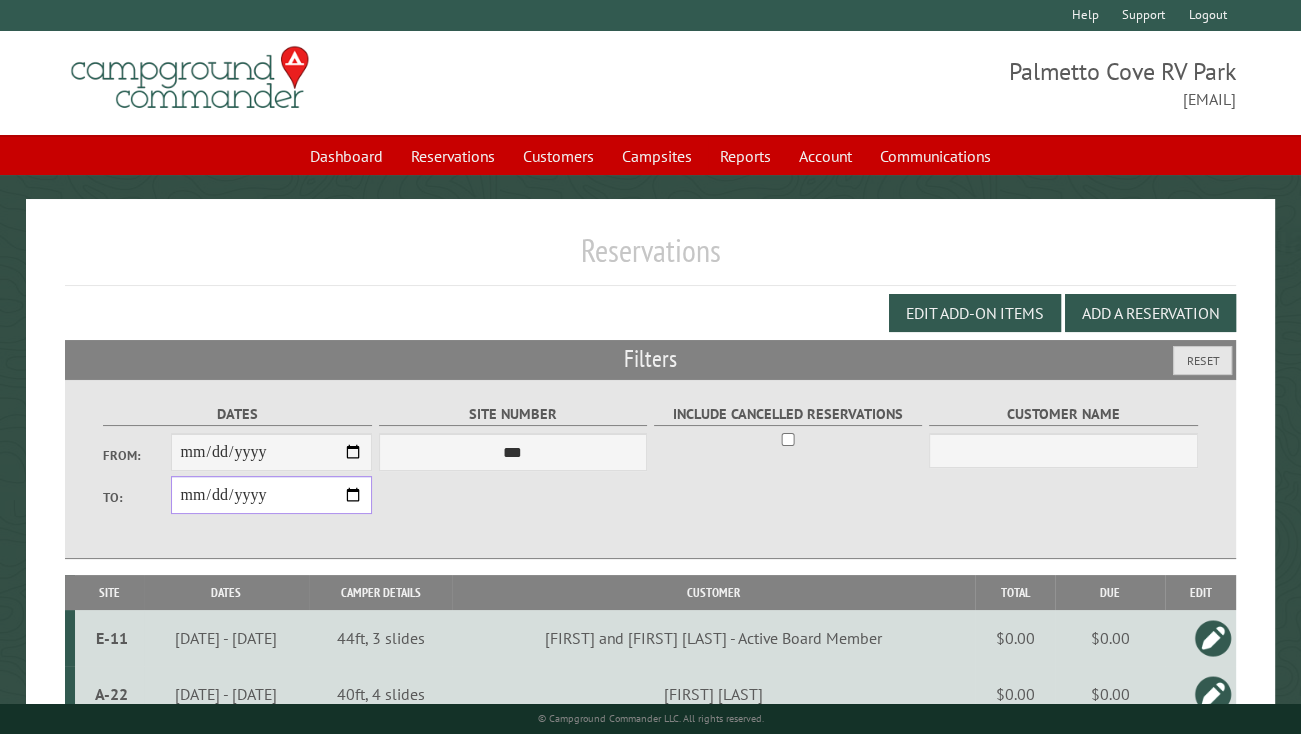 click on "**********" at bounding box center (272, 495) 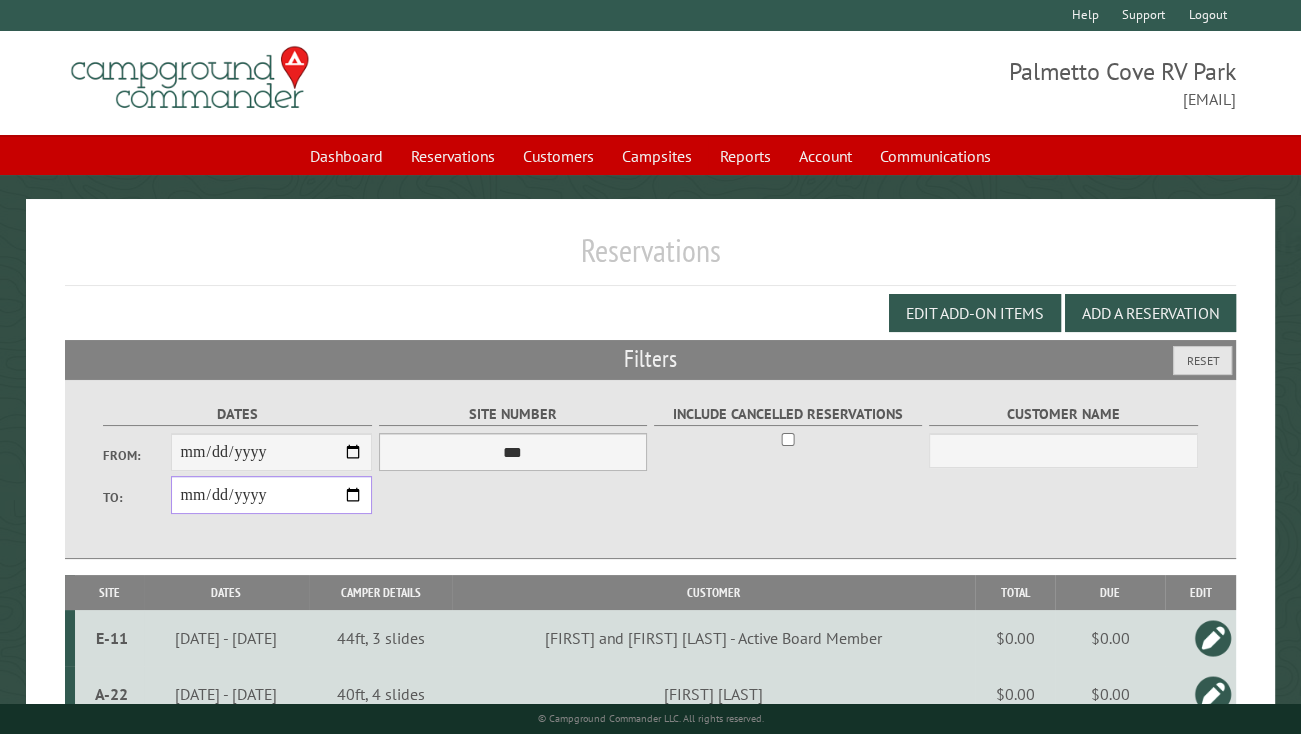 type on "**********" 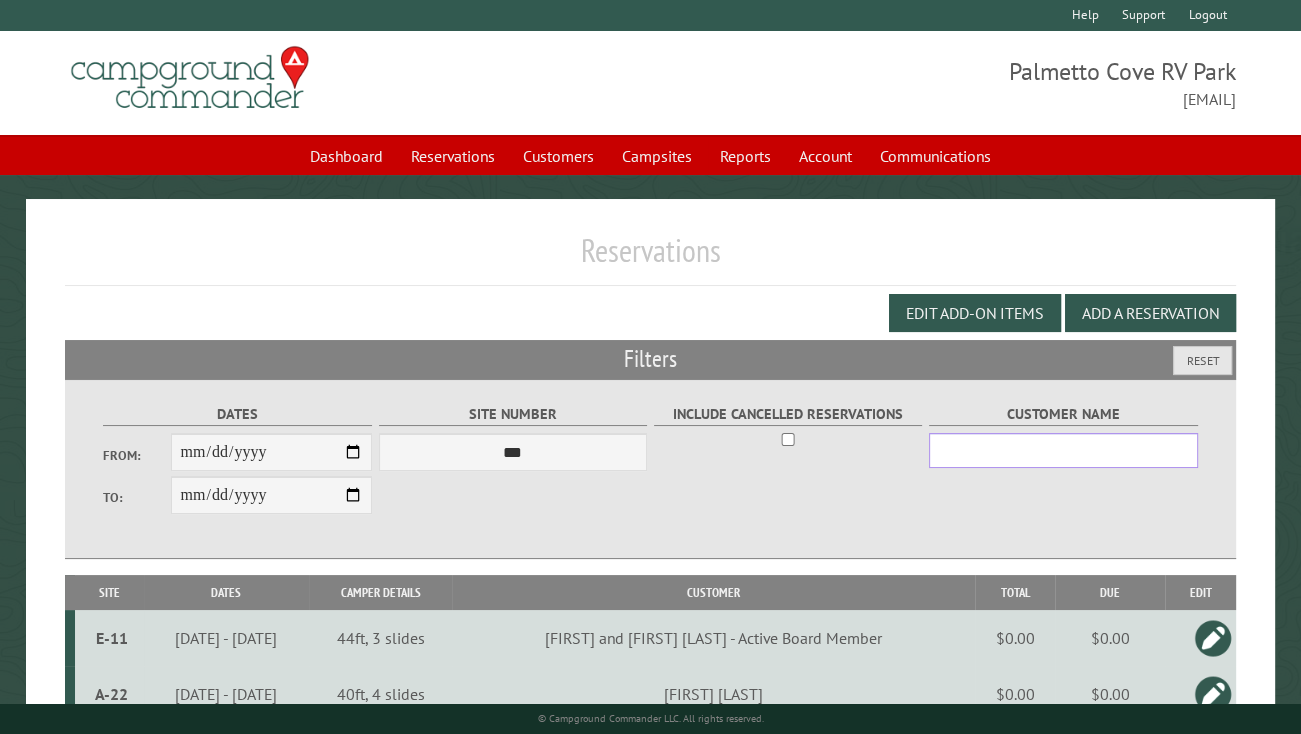 click on "Customer Name" at bounding box center (1063, 450) 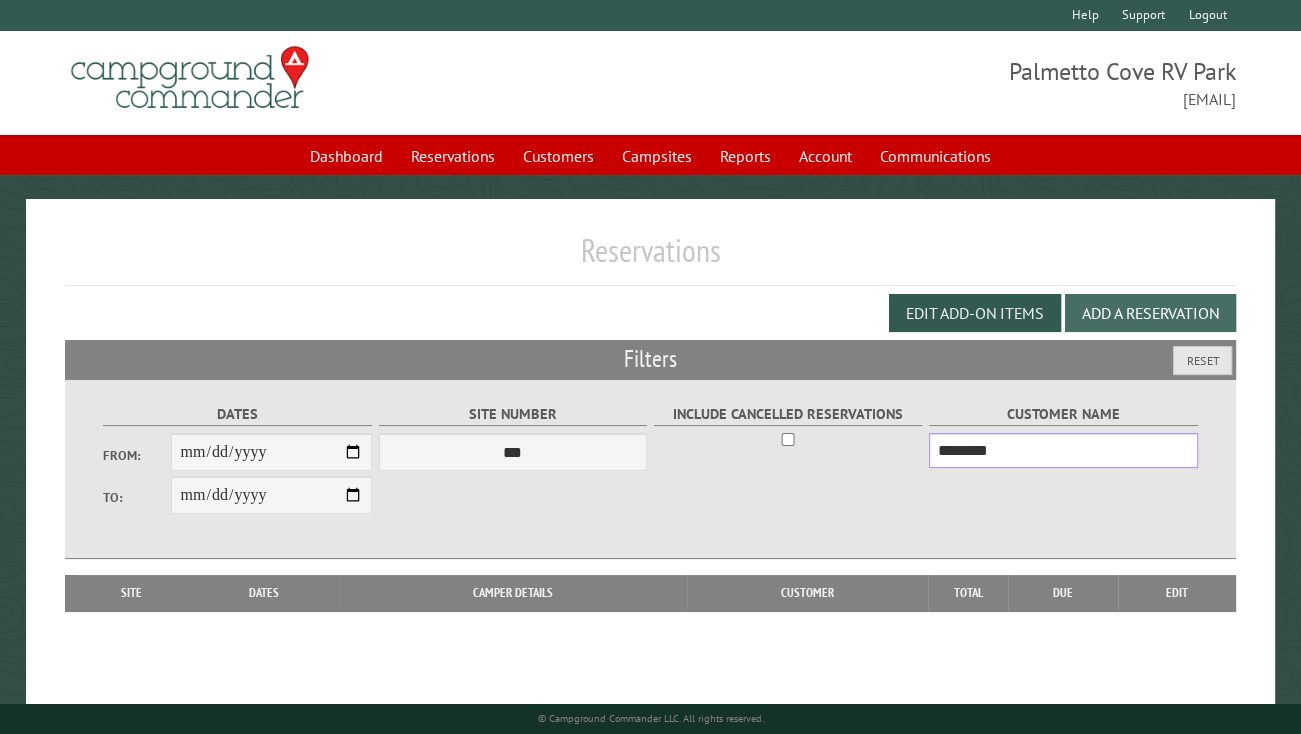 type on "********" 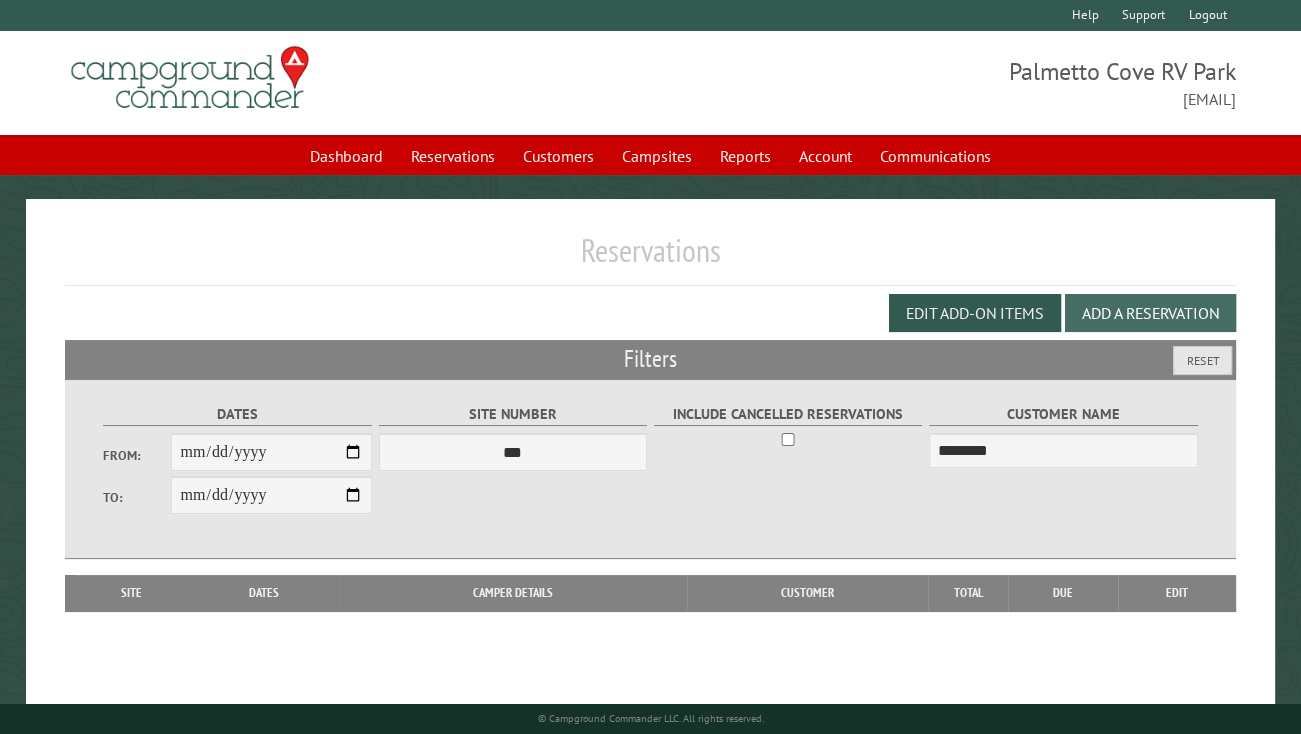 click on "Add a Reservation" at bounding box center (1150, 313) 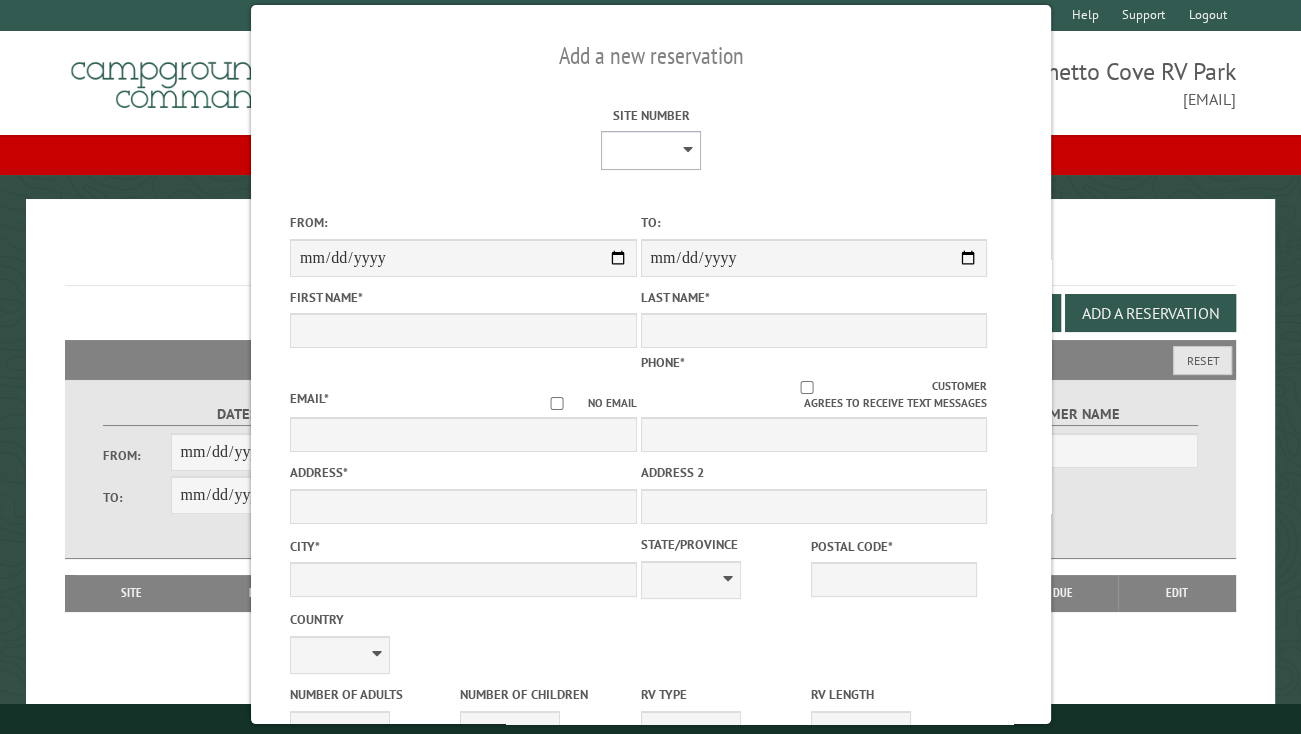 click on "**** **** **** **** **** **** **** **** **** **** **** **** **** **** **** **** **** **** **** **** **** **** **** **** **** **** **** **** **** **** **** **** **** **** **** **** **** **** **** **** **** **** **** **** **** **** **** **** **** **** **** **** **** **** **** **** **** **** **** **** **** **** **** **** **** **** **** **** **** **** **** **** **** **** **** **** **** **** **** **** **** **** **** **** **** **** **** **** **** **** **** **** **** **** **** **** **** **** **** **** **** **** **** **** **** **** **** **** **** **** **** **** **** **** **** **** **** **** **** **** **** **** **** **** **** **** **** **** **** **** **** **** **** **** **** **** **** **** **** **** **** **** **** **** **** ****" at bounding box center [651, 150] 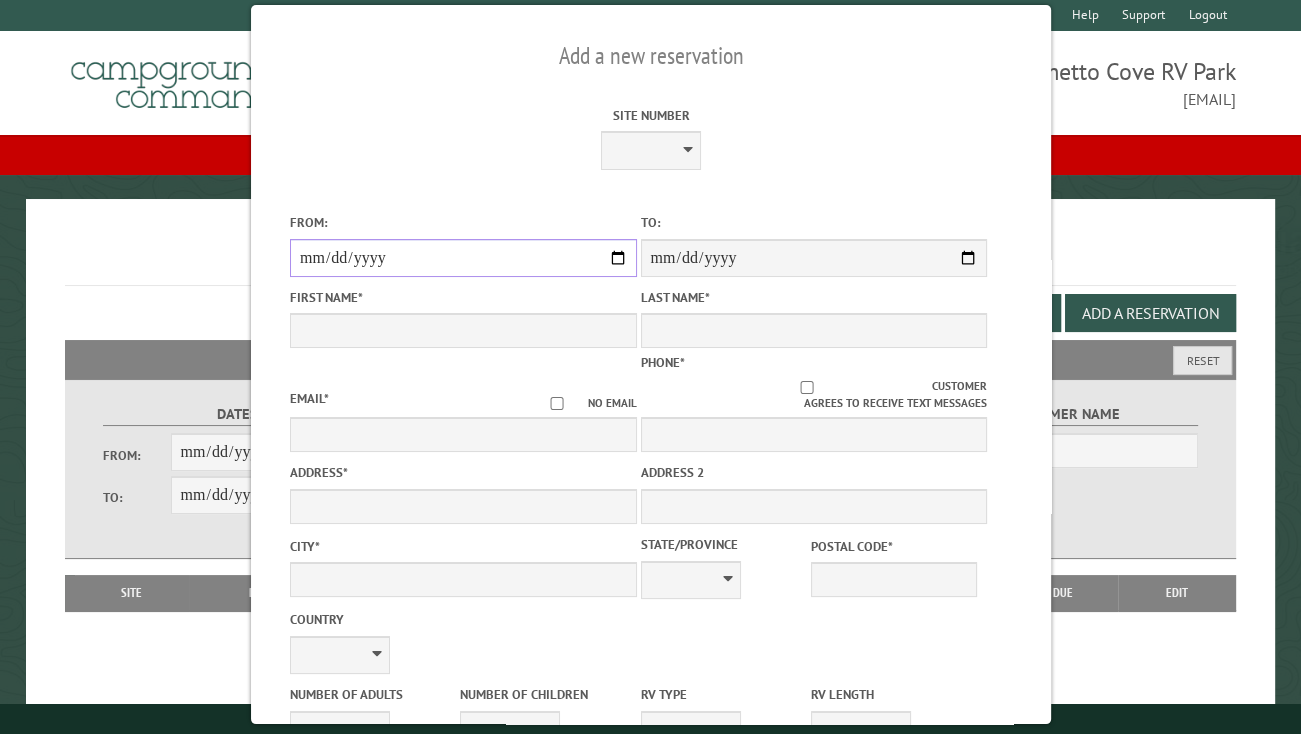 click on "From:" at bounding box center (463, 258) 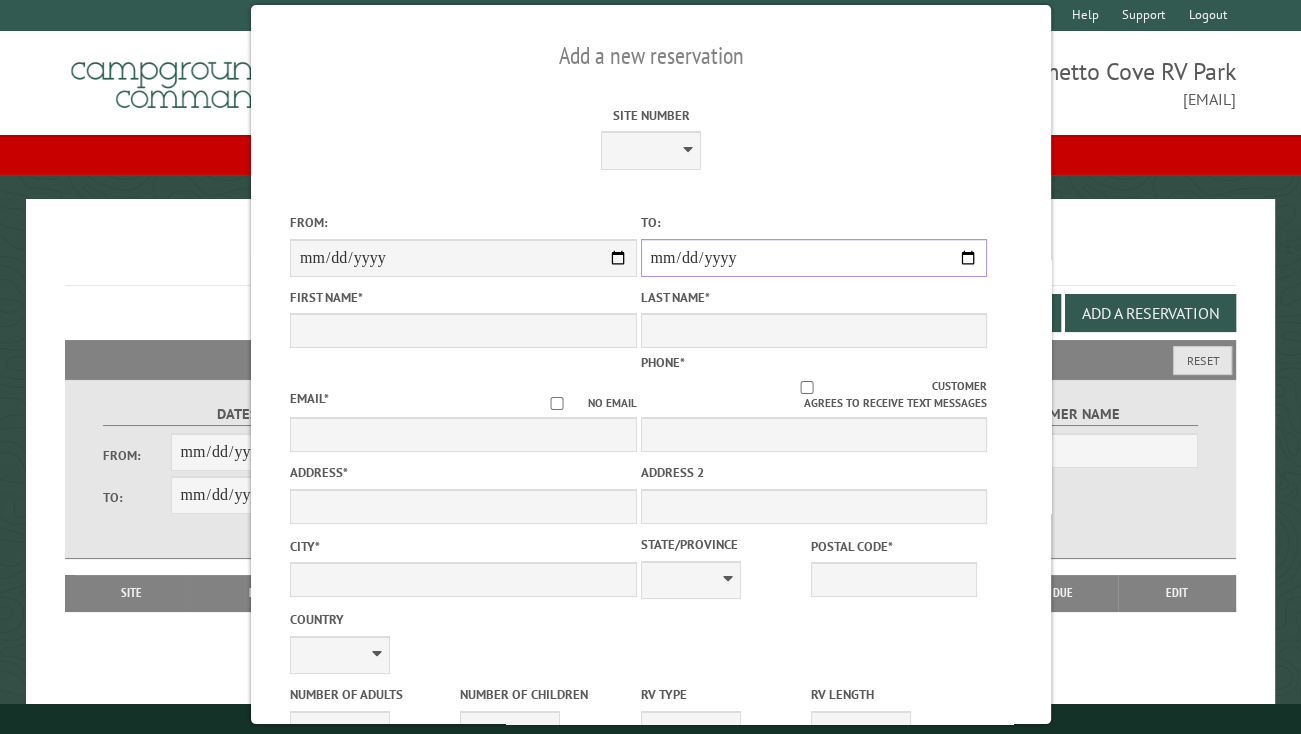 click on "**********" at bounding box center [813, 258] 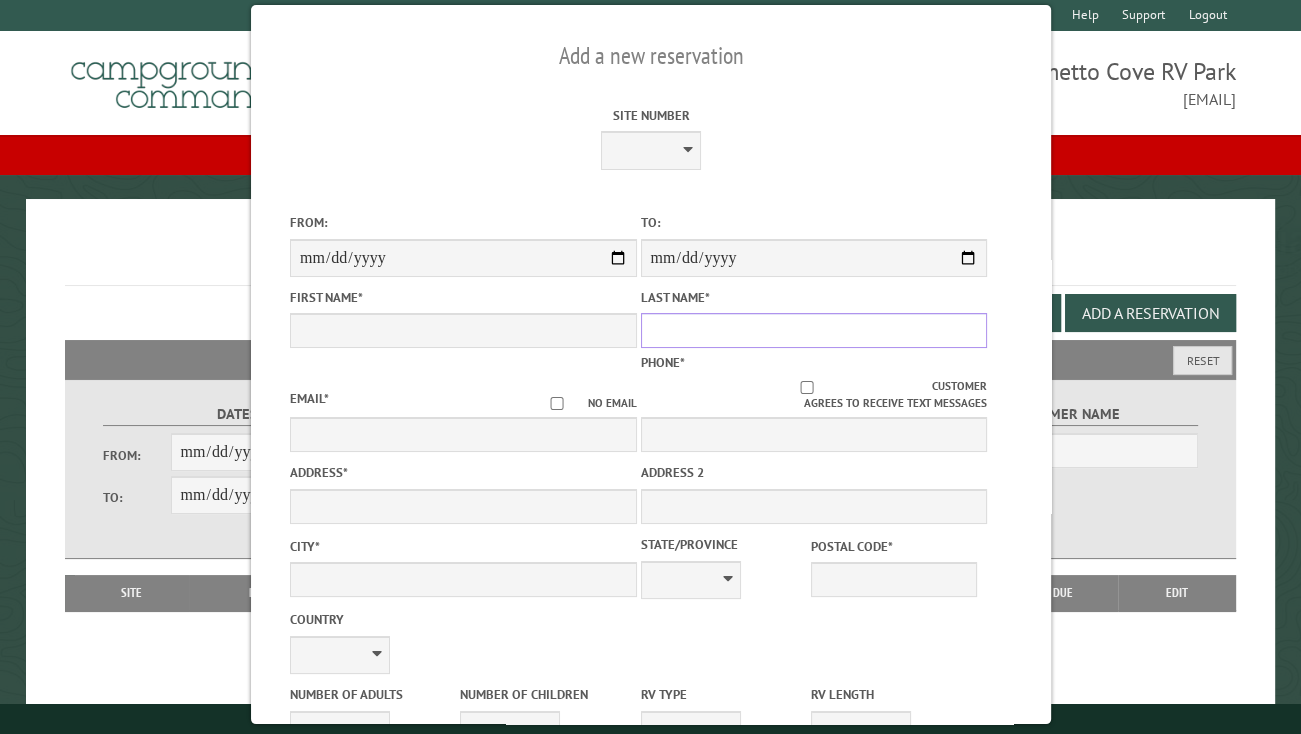 click on "Last Name *" at bounding box center (813, 330) 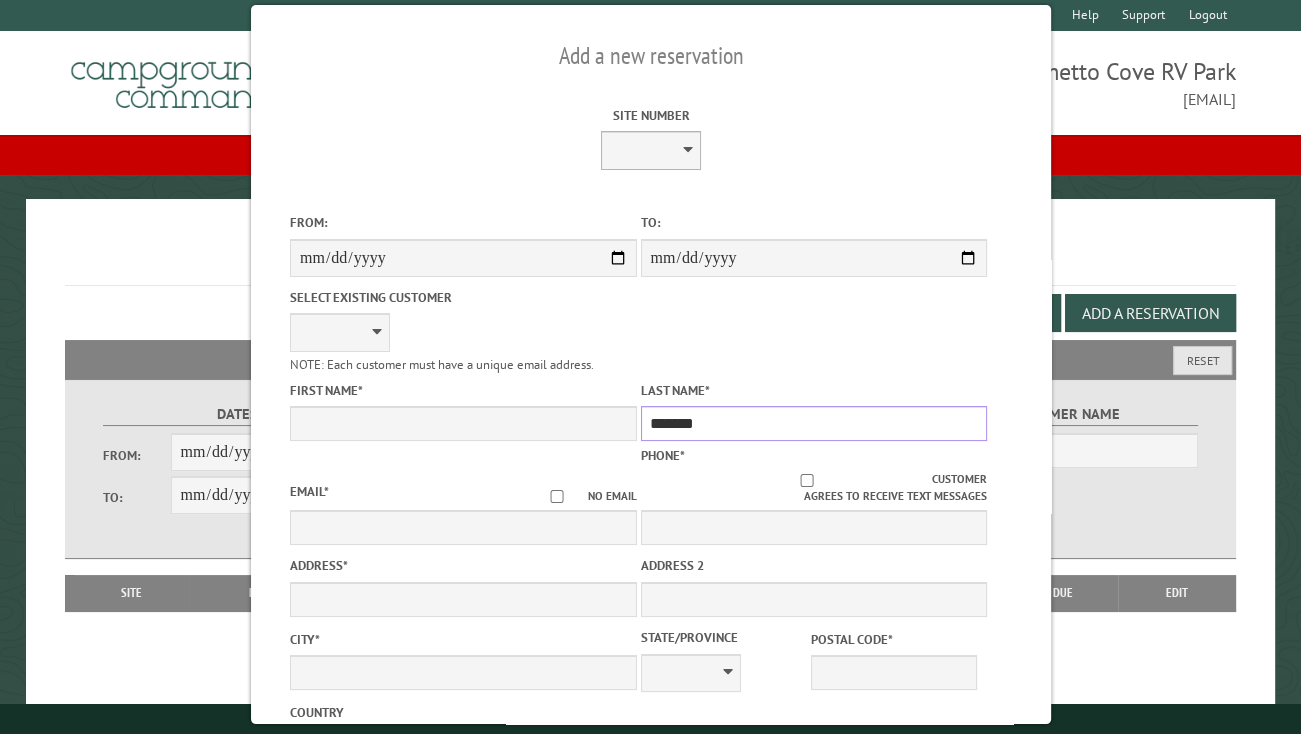 type on "*******" 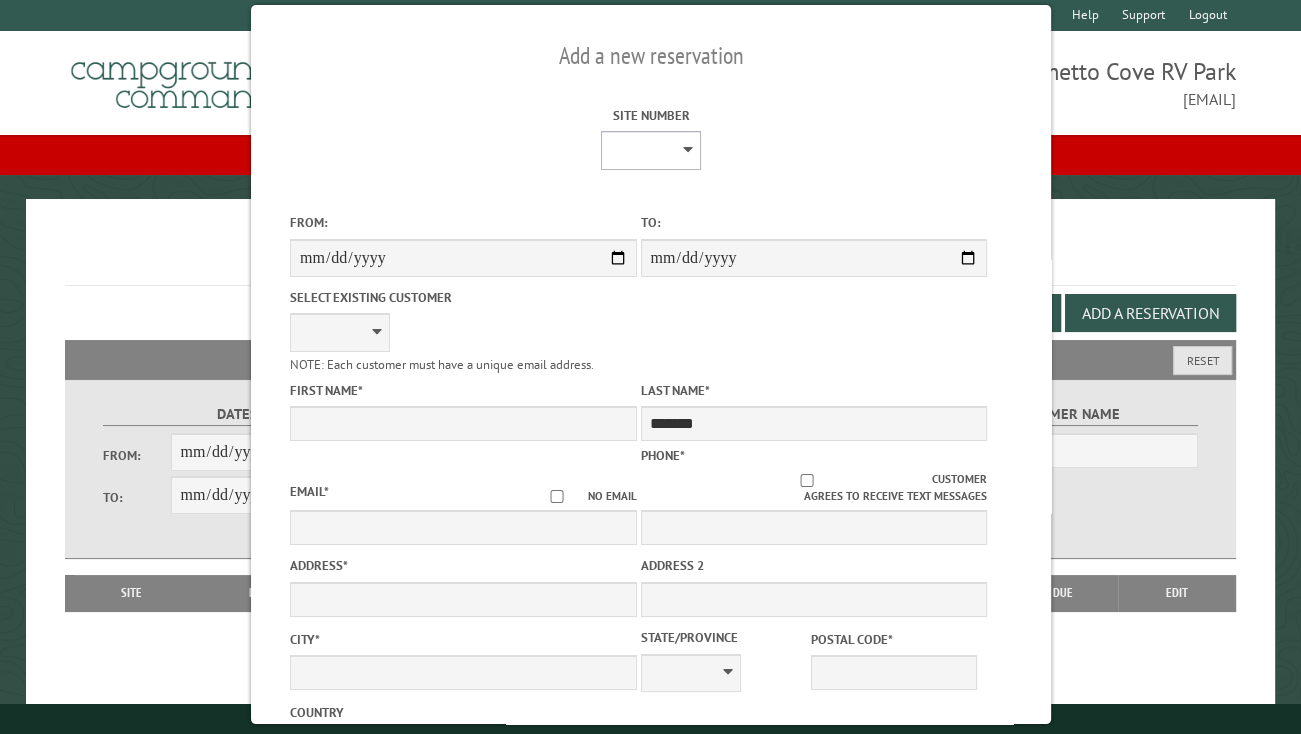 click on "**** **** **** **** **** **** **** **** **** **** **** **** **** **** **** **** **** **** **** **** **** **** **** **** **** **** **** **** **** **** **** **** **** **** **** **** **** **** **** **** **** **** **** **** **** **** **** **** **** **** **** **** **** **** **** **** **** **** **** **** **** **** **** **** **** **** **** **** **** **** **** **** **** **** **** **** **** **** **** **** **** **** **** **** **** **** **** **** **** **** **** **** **** **** **** **** **** **** **** **** **** **** **** **** **** **** **** **** **** **** **** **** **** **** **** **** **** **** **** **** **** **** **** **** **** **** **** **** **** **** **** **** **** **** **** **** **** **** **** **** **** **** **** **** **** ****" at bounding box center [651, 150] 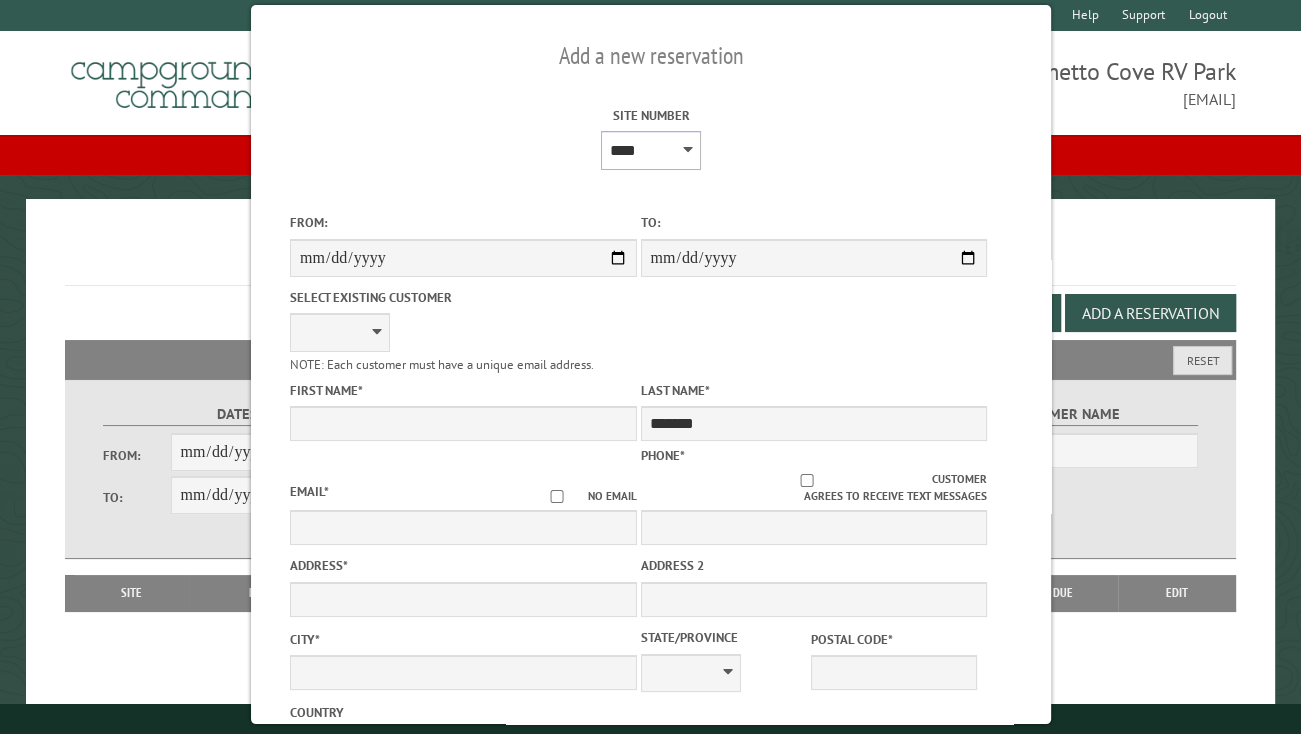click on "**** **** **** **** **** **** **** **** **** **** **** **** **** **** **** **** **** **** **** **** **** **** **** **** **** **** **** **** **** **** **** **** **** **** **** **** **** **** **** **** **** **** **** **** **** **** **** **** **** **** **** **** **** **** **** **** **** **** **** **** **** **** **** **** **** **** **** **** **** **** **** **** **** **** **** **** **** **** **** **** **** **** **** **** **** **** **** **** **** **** **** **** **** **** **** **** **** **** **** **** **** **** **** **** **** **** **** **** **** **** **** **** **** **** **** **** **** **** **** **** **** **** **** **** **** **** **** **** **** **** **** **** **** **** **** **** **** **** **** **** **** **** **** **** **** ****" at bounding box center (651, 150) 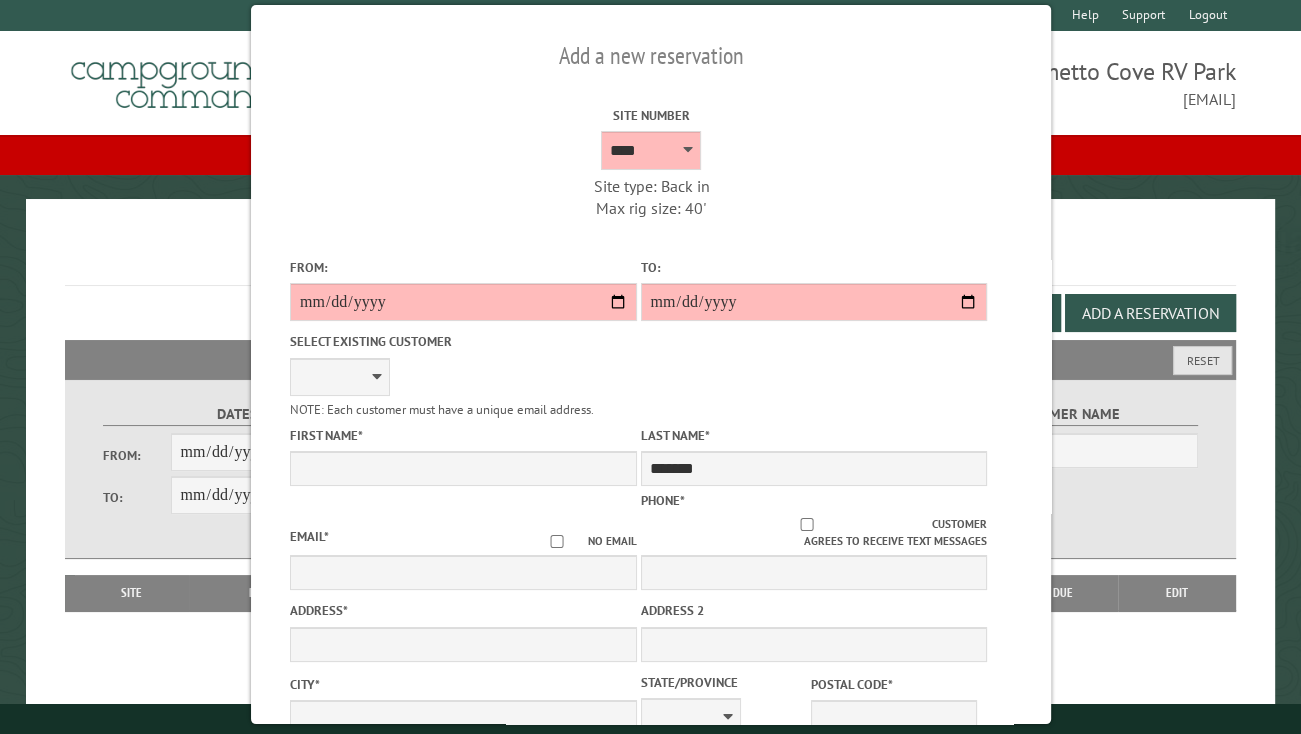 drag, startPoint x: 1208, startPoint y: 656, endPoint x: 1205, endPoint y: 639, distance: 17.262676 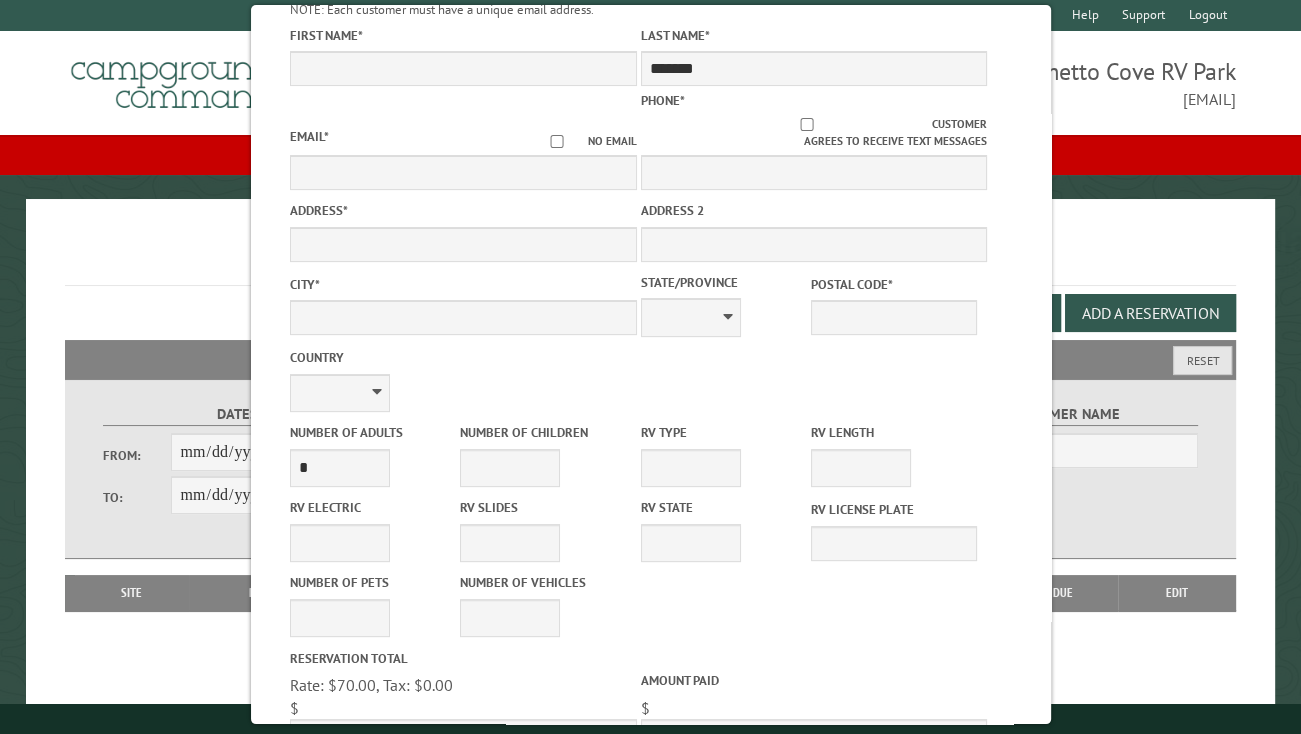 scroll, scrollTop: 592, scrollLeft: 0, axis: vertical 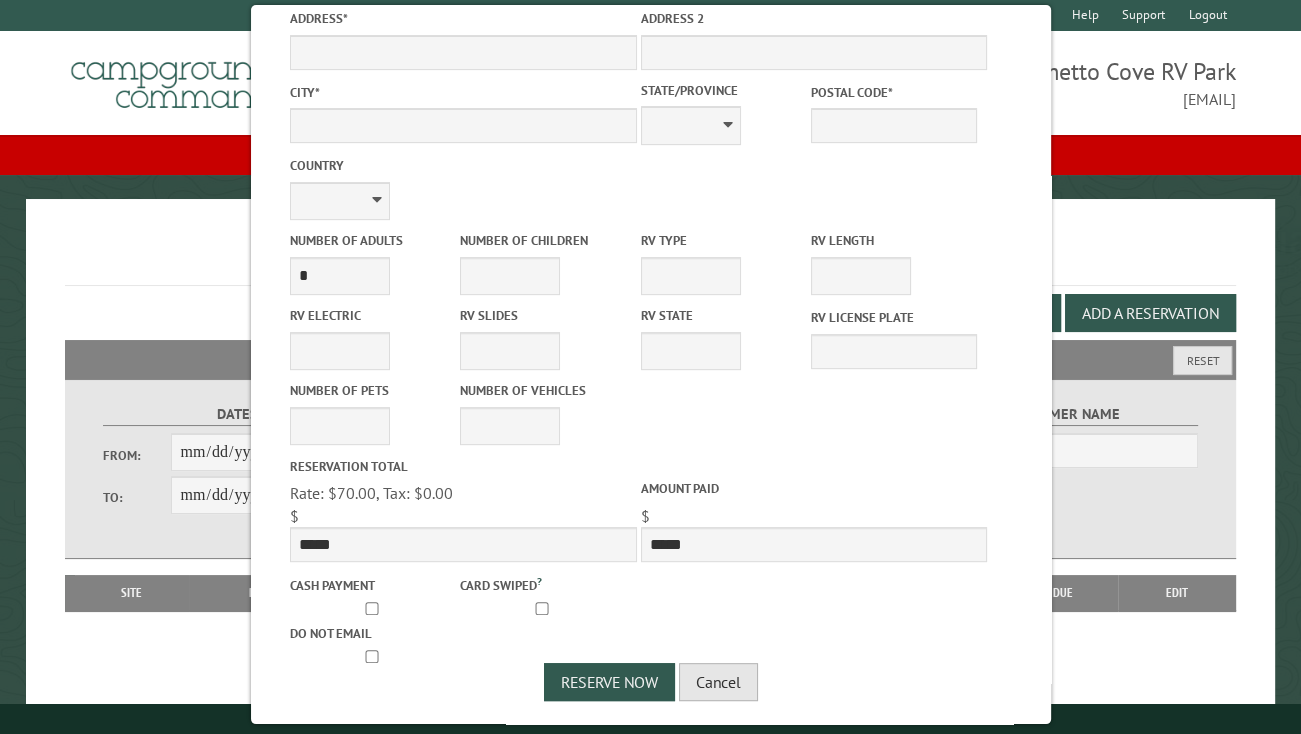 click on "Cancel" at bounding box center [718, 682] 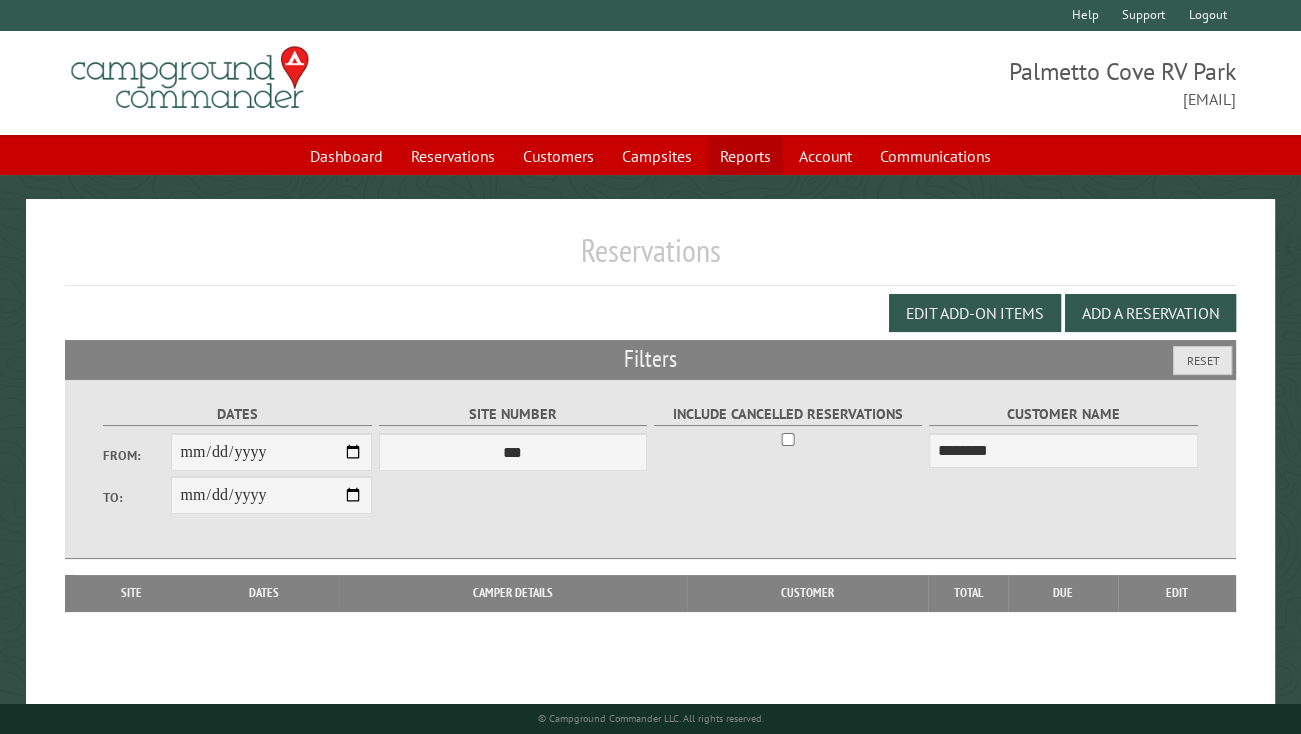 click on "Reports" at bounding box center (745, 156) 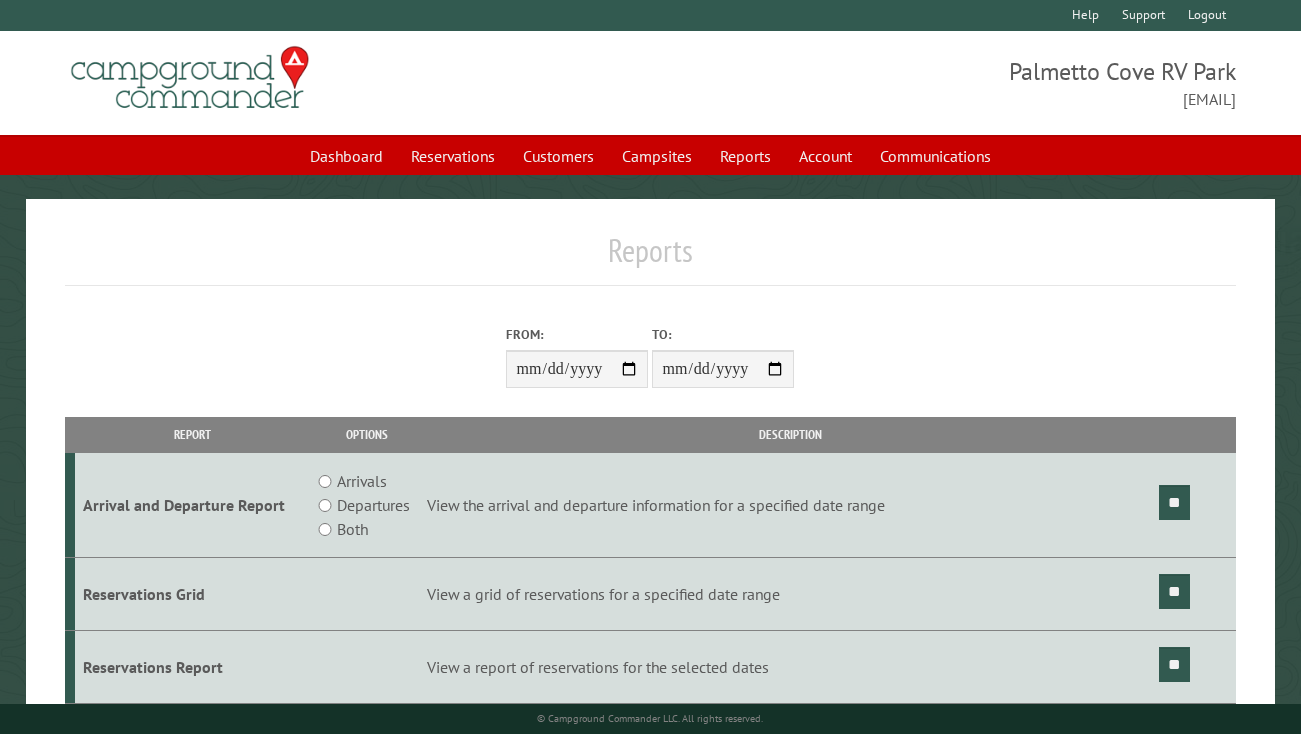 scroll, scrollTop: 0, scrollLeft: 0, axis: both 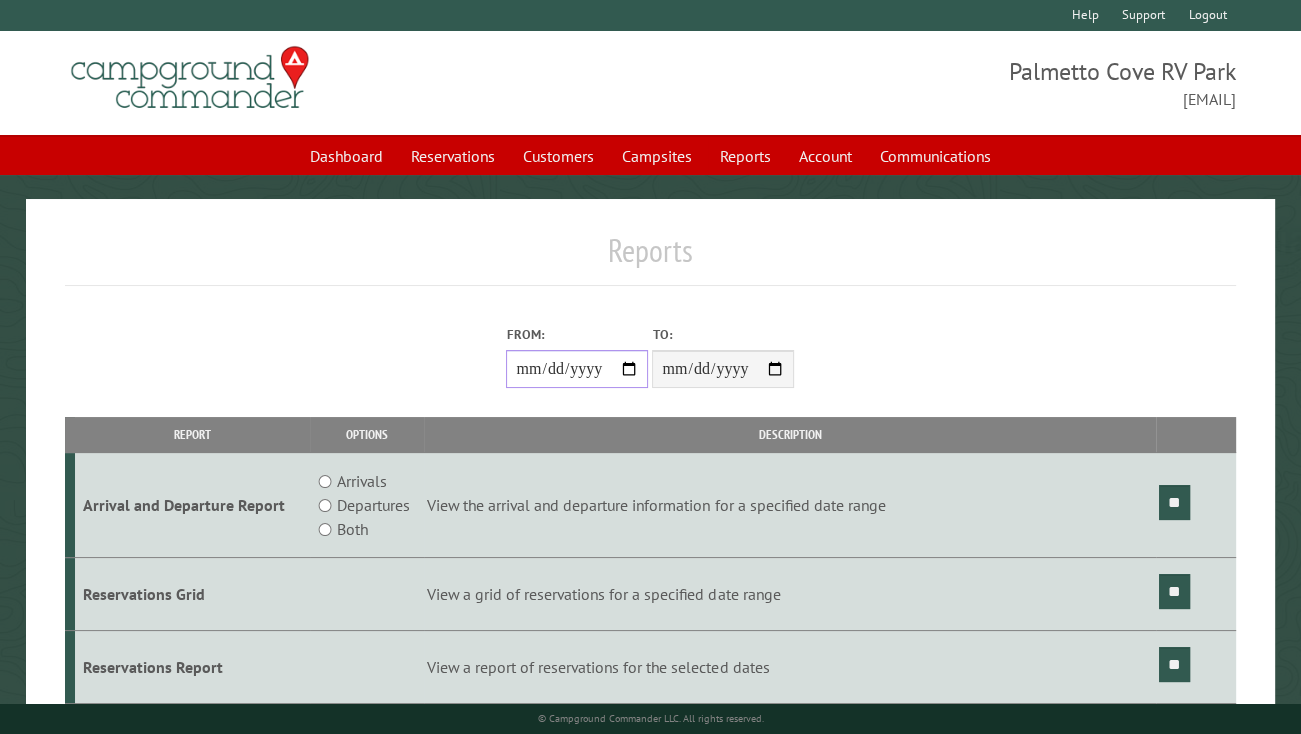 click on "From:" at bounding box center [577, 369] 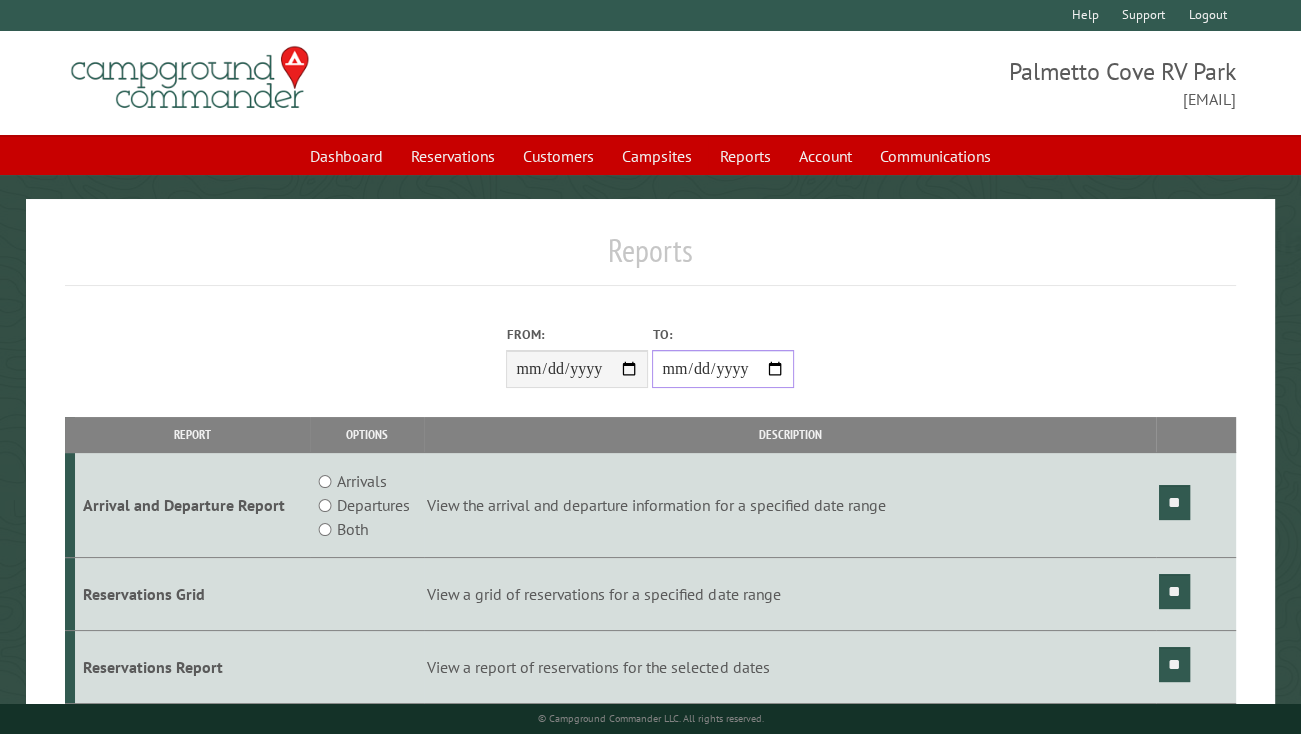 click on "**********" at bounding box center [723, 369] 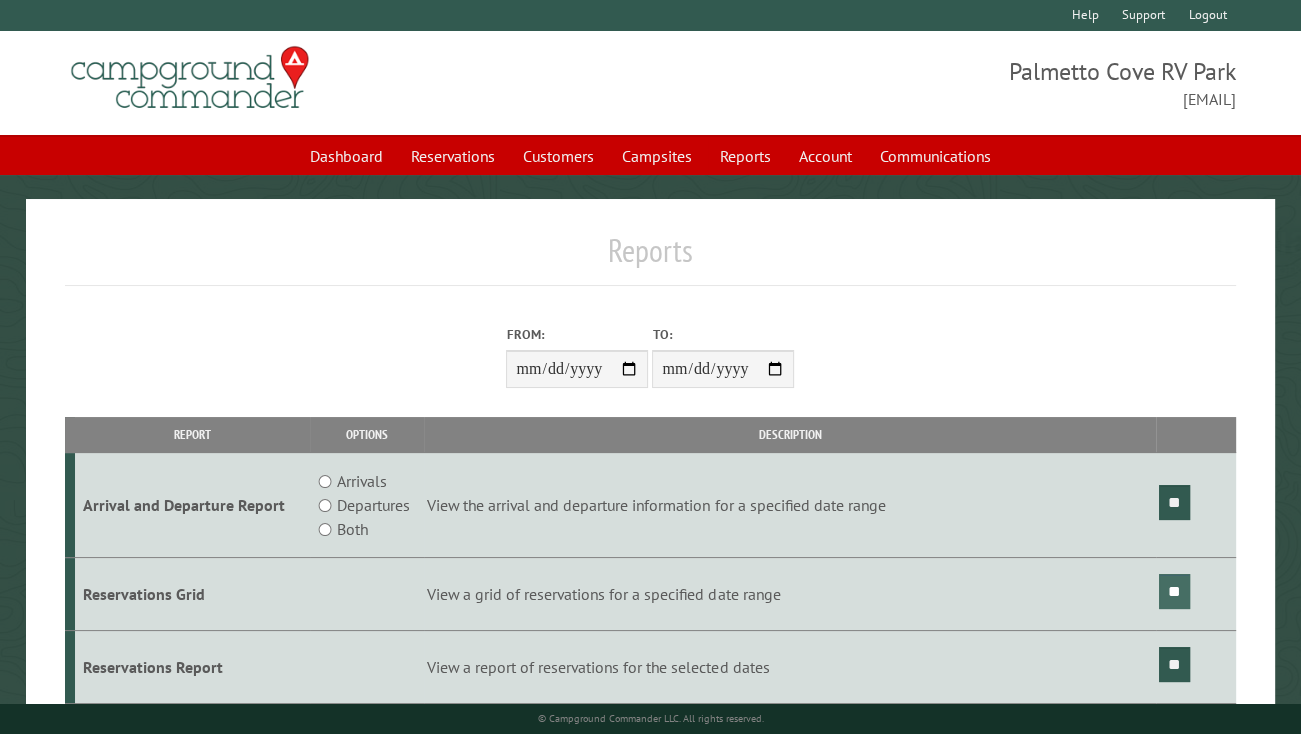 click on "**" at bounding box center (1174, 591) 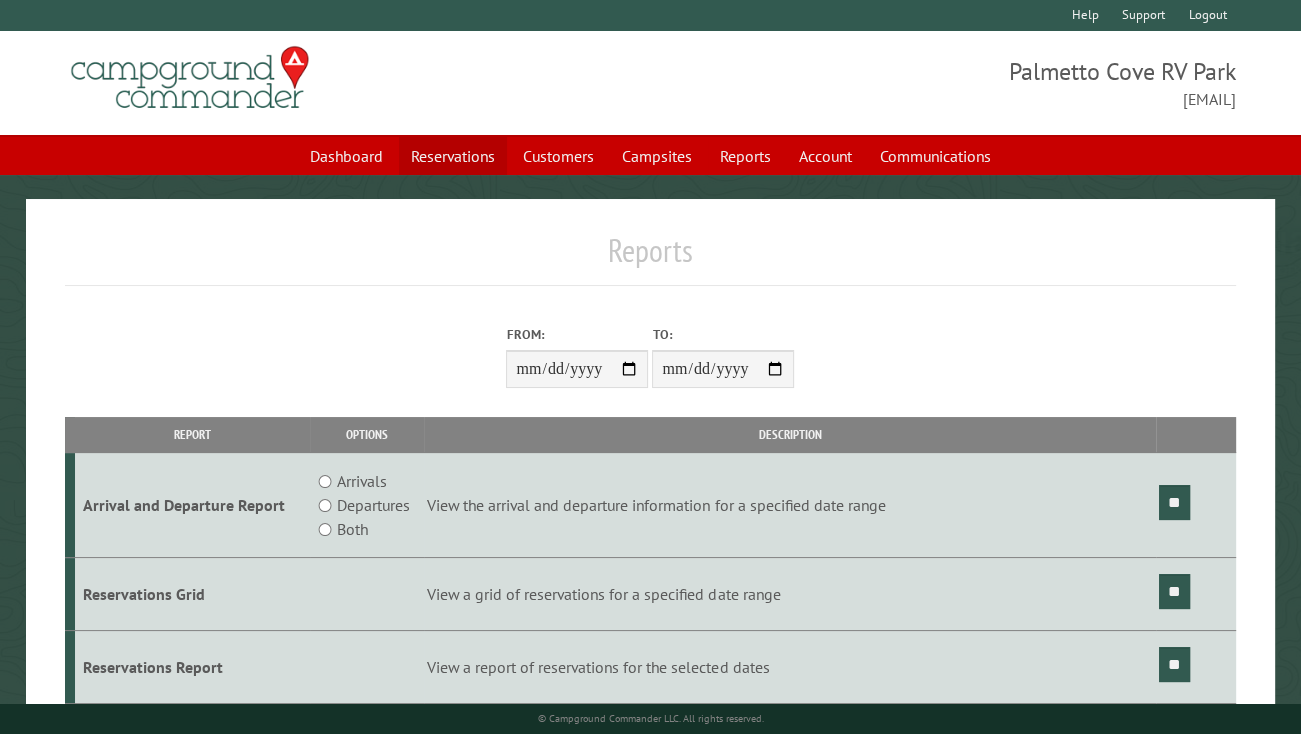 click on "Reservations" at bounding box center (453, 156) 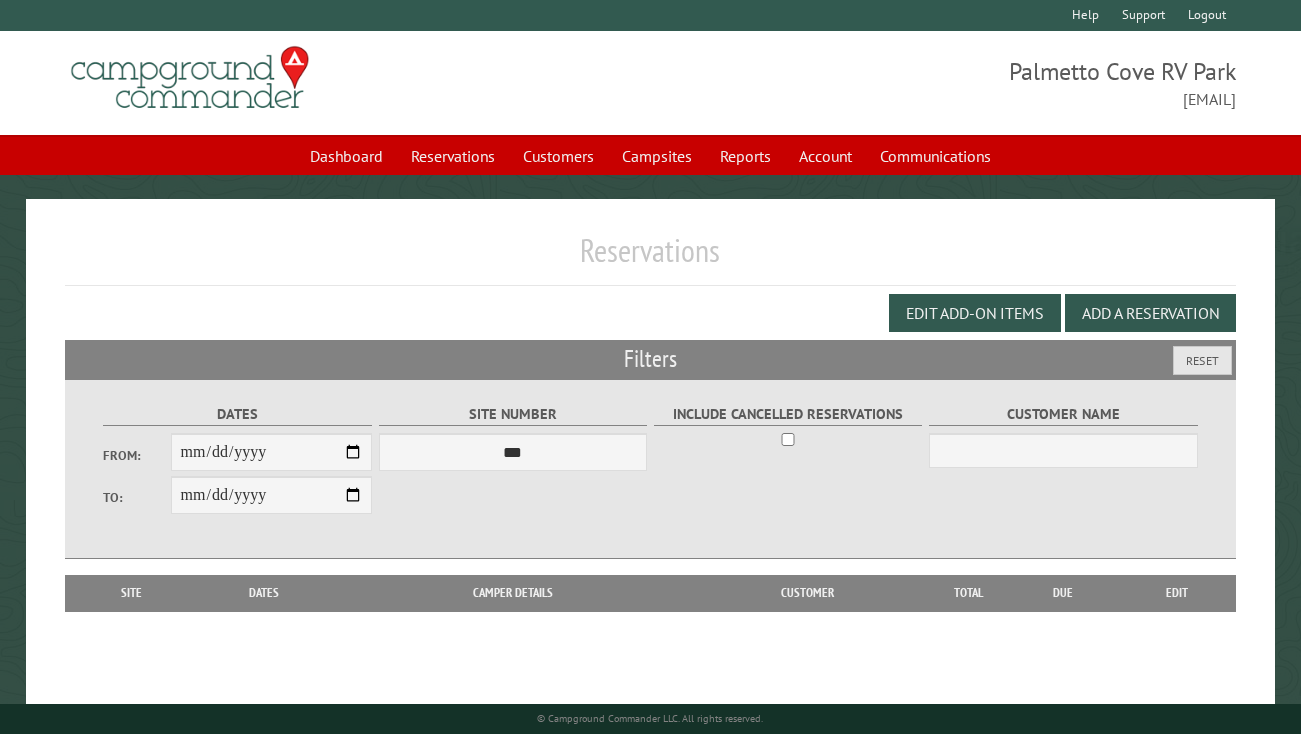scroll, scrollTop: 0, scrollLeft: 0, axis: both 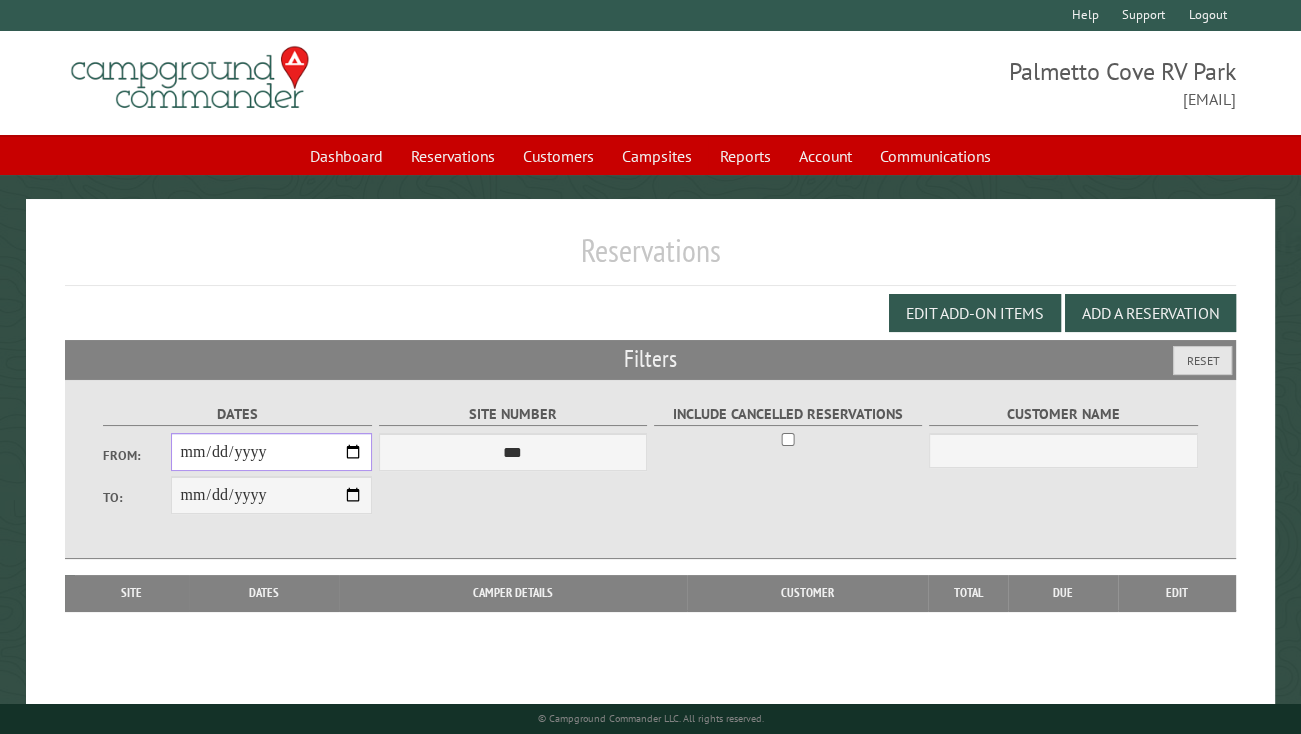 click on "From:" at bounding box center [272, 452] 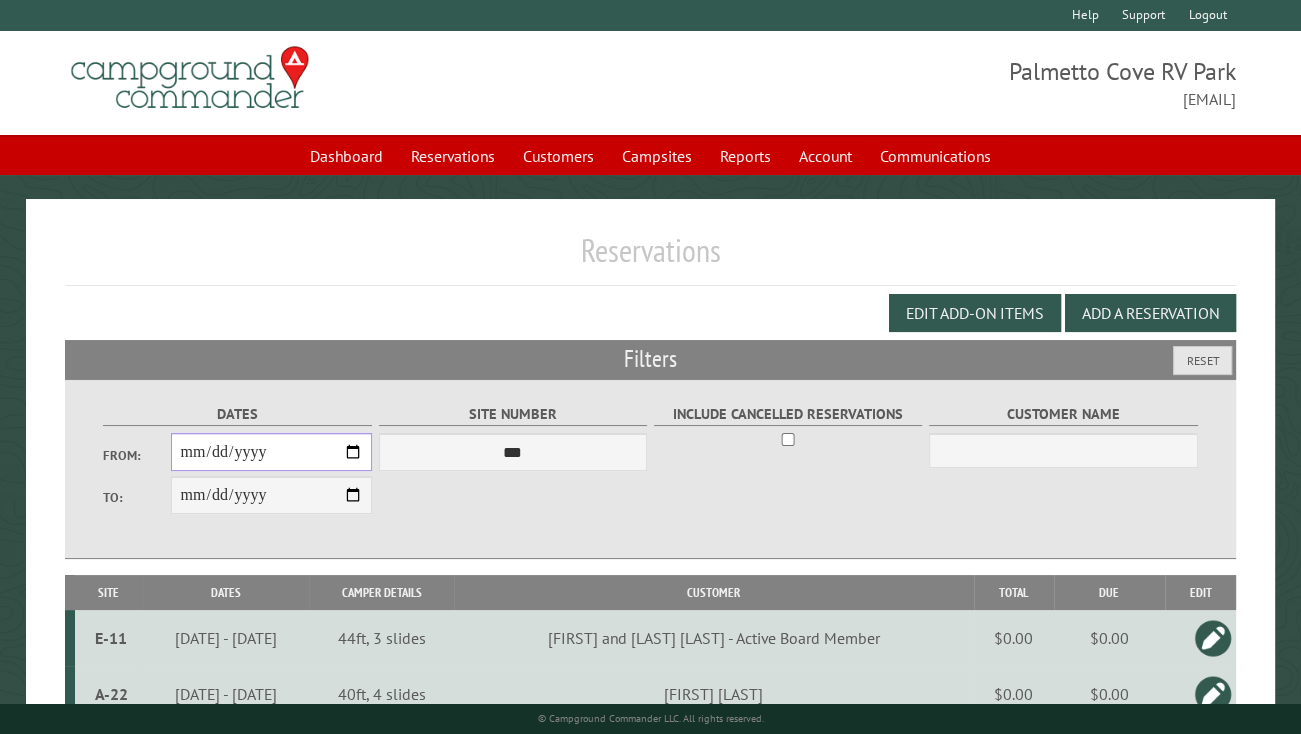 type on "**********" 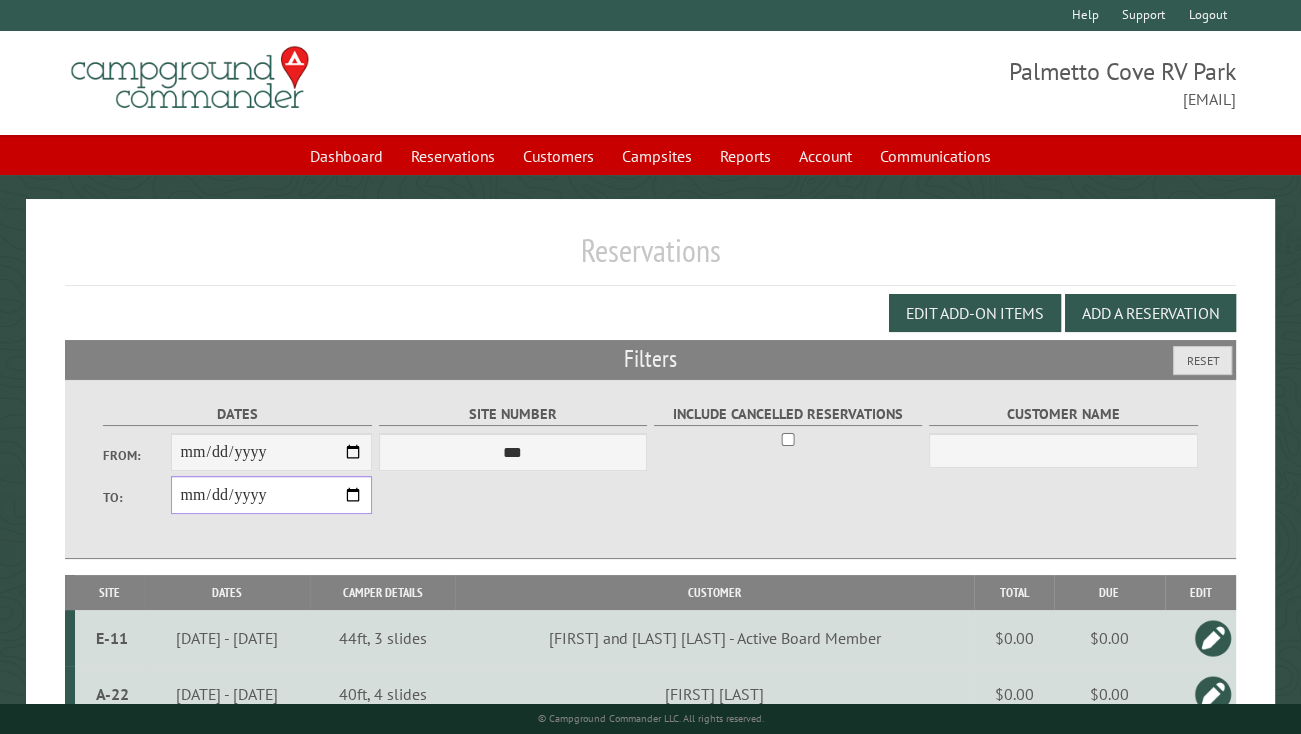 click on "**********" at bounding box center [272, 495] 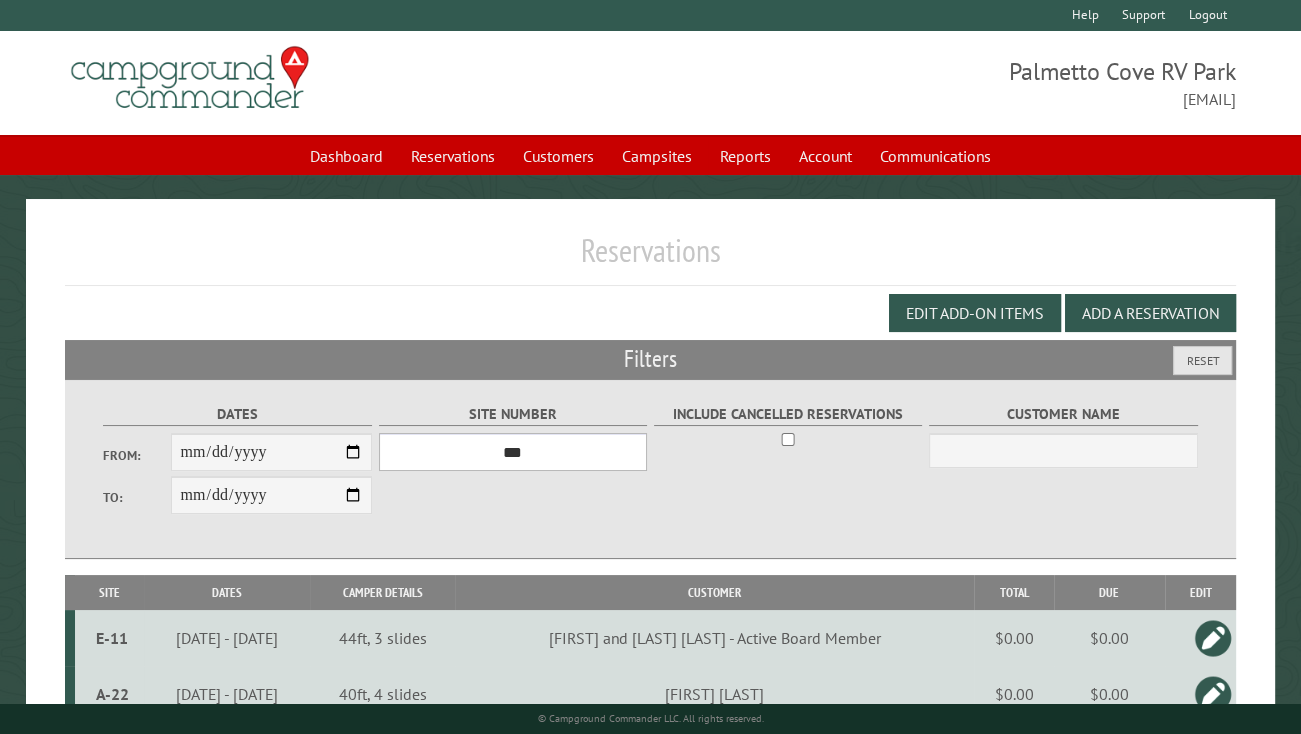 click on "*** **** **** **** **** **** **** **** **** **** **** **** **** **** **** **** **** **** **** **** **** **** **** **** **** **** **** **** **** **** **** **** **** **** **** **** **** **** **** **** **** **** **** **** **** **** **** **** **** **** **** **** **** **** **** **** **** **** **** **** **** **** **** **** **** **** **** **** **** **** **** **** **** **** **** **** **** **** **** **** **** **** **** **** **** **** **** **** **** **** **** **** **** **** **** **** **** **** **** **** **** **** **** **** **** **** **** **** **** **** **** **** **** **** **** **** **** **** **** **** **** **** **** **** **** **** **** **** **** **** **** **** **** **** **** **** **** **** **** **** **** **** **** **** **** **** ****" at bounding box center [513, 452] 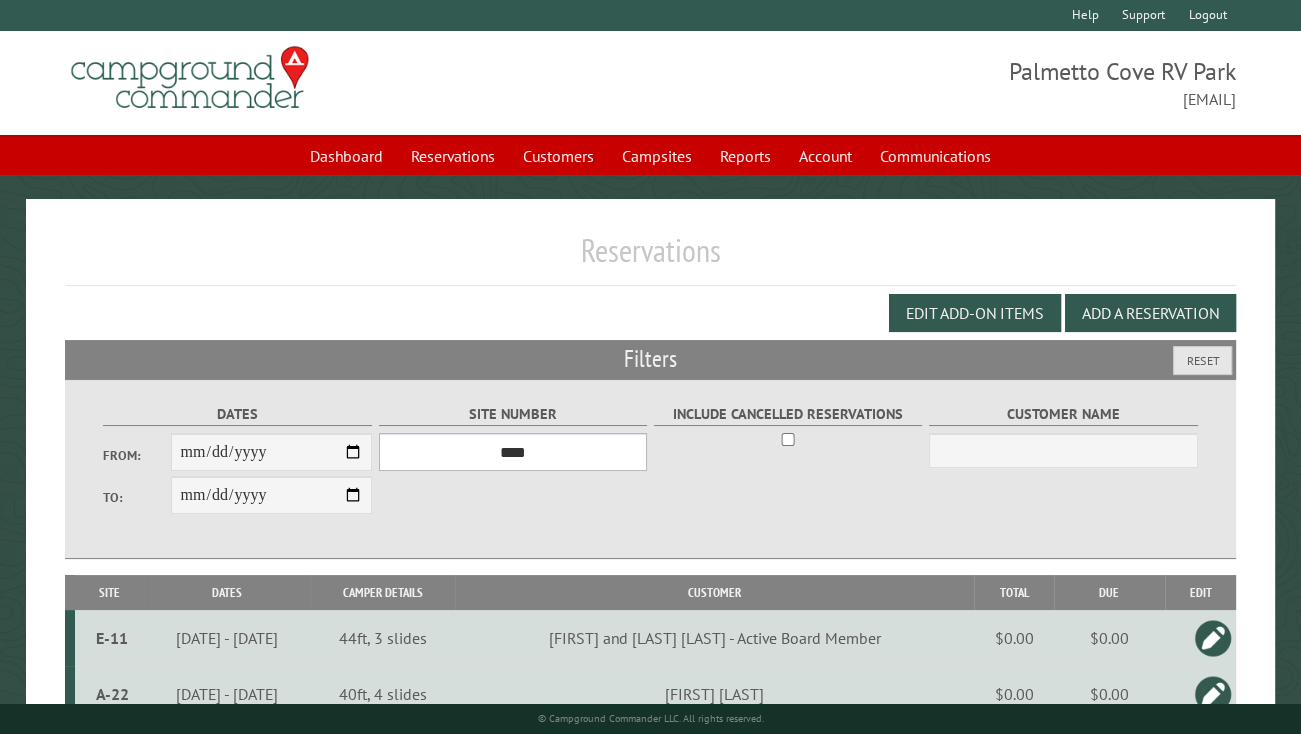 click on "*** **** **** **** **** **** **** **** **** **** **** **** **** **** **** **** **** **** **** **** **** **** **** **** **** **** **** **** **** **** **** **** **** **** **** **** **** **** **** **** **** **** **** **** **** **** **** **** **** **** **** **** **** **** **** **** **** **** **** **** **** **** **** **** **** **** **** **** **** **** **** **** **** **** **** **** **** **** **** **** **** **** **** **** **** **** **** **** **** **** **** **** **** **** **** **** **** **** **** **** **** **** **** **** **** **** **** **** **** **** **** **** **** **** **** **** **** **** **** **** **** **** **** **** **** **** **** **** **** **** **** **** **** **** **** **** **** **** **** **** **** **** **** **** **** **** ****" at bounding box center (513, 452) 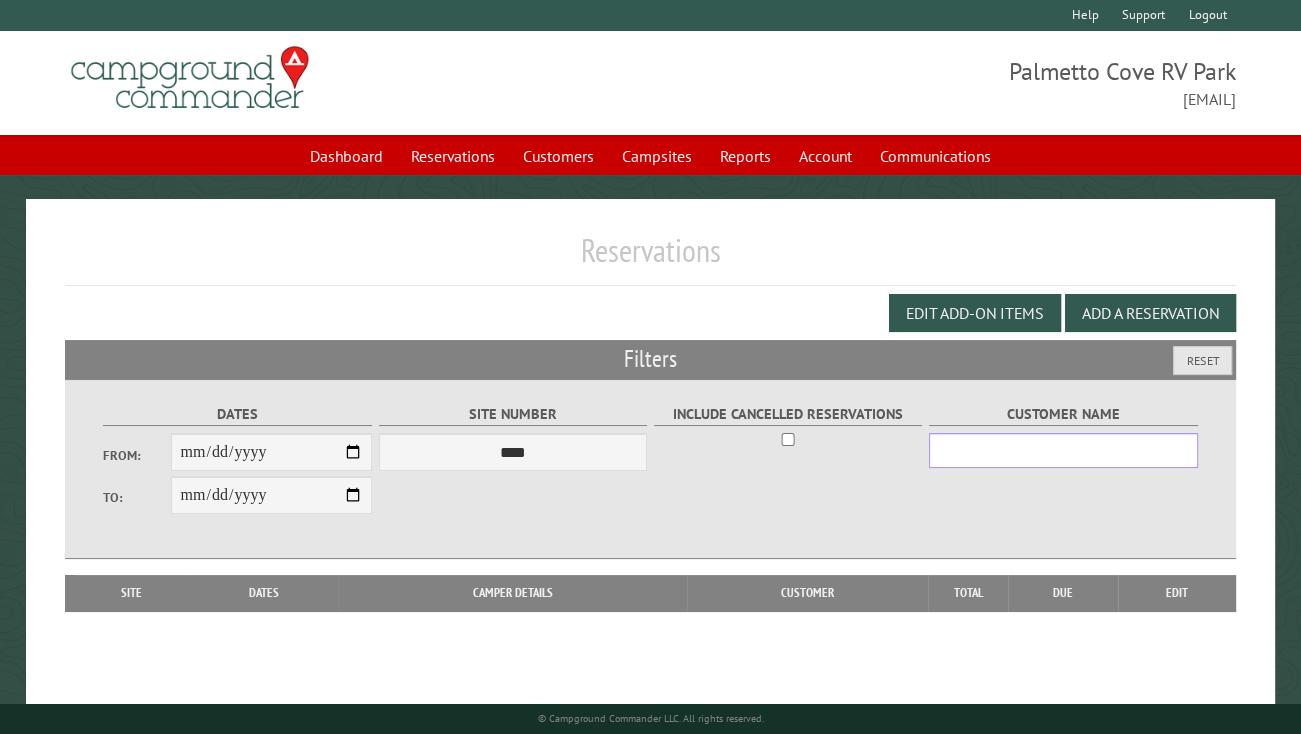 click on "Customer Name" at bounding box center [1063, 450] 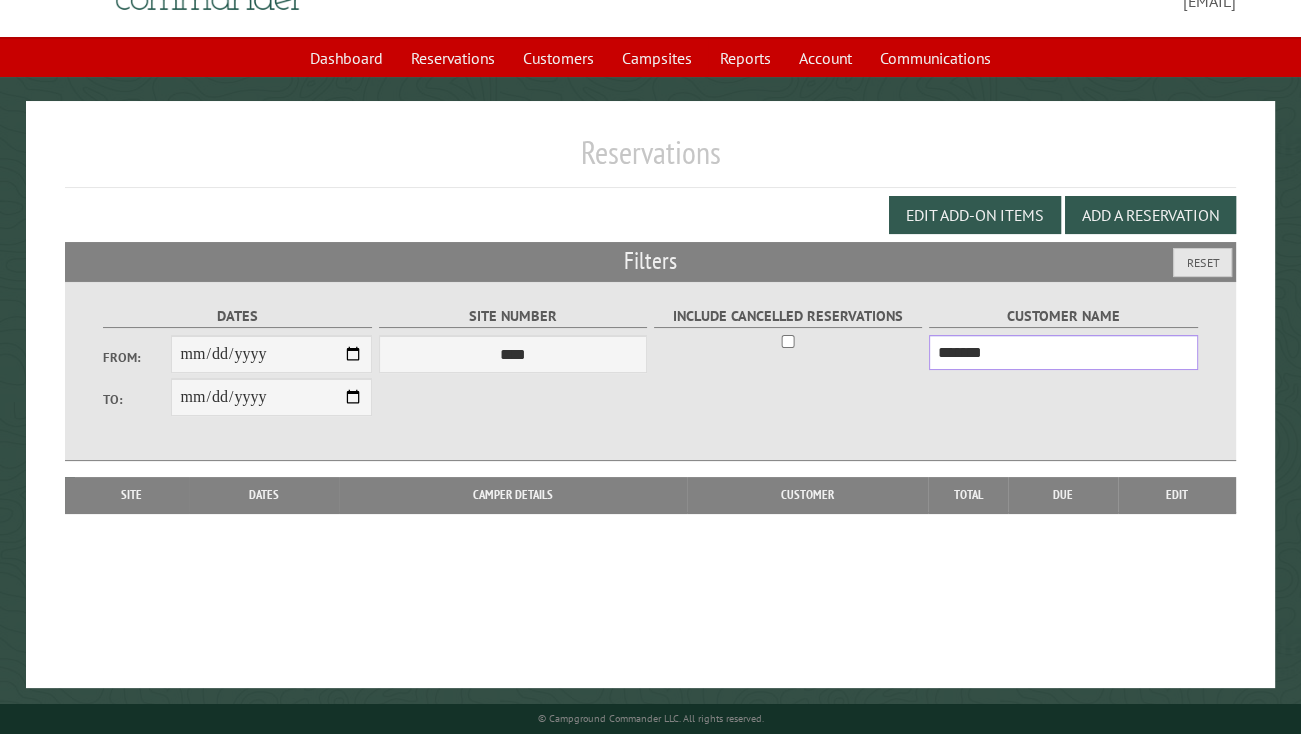 scroll, scrollTop: 100, scrollLeft: 0, axis: vertical 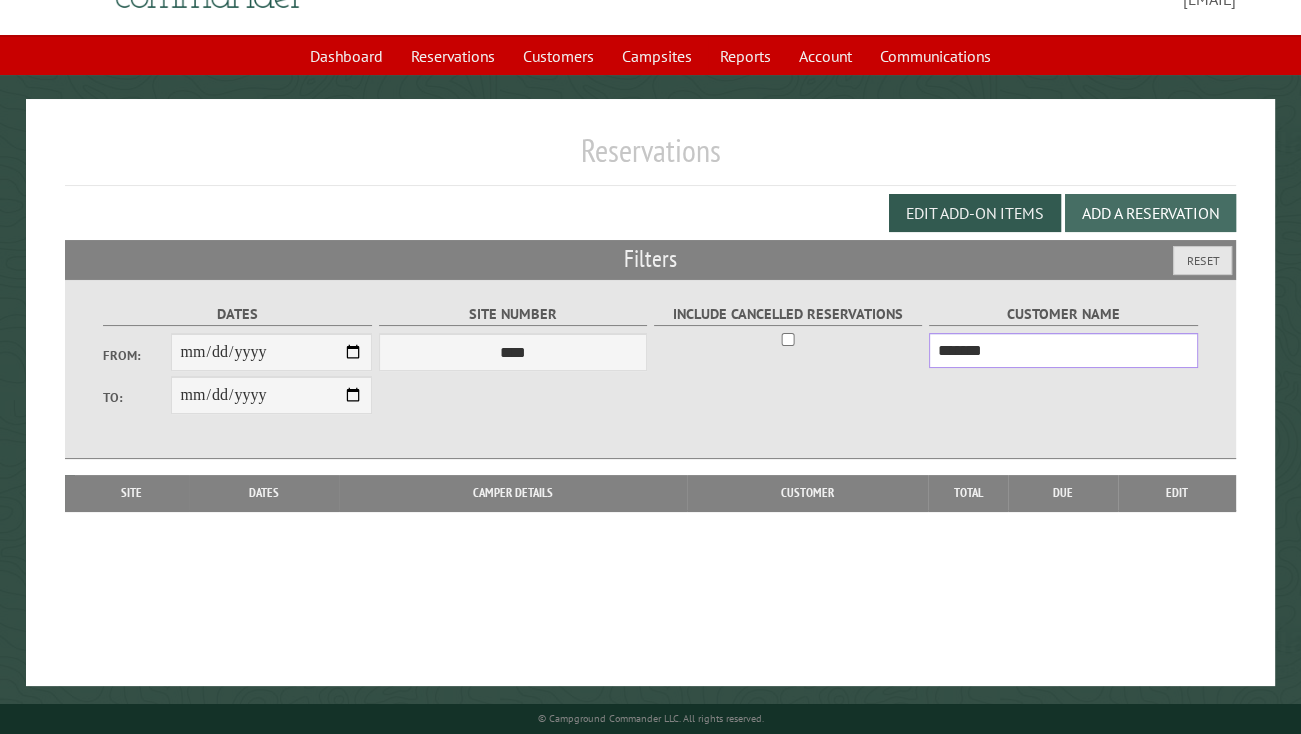 type on "*******" 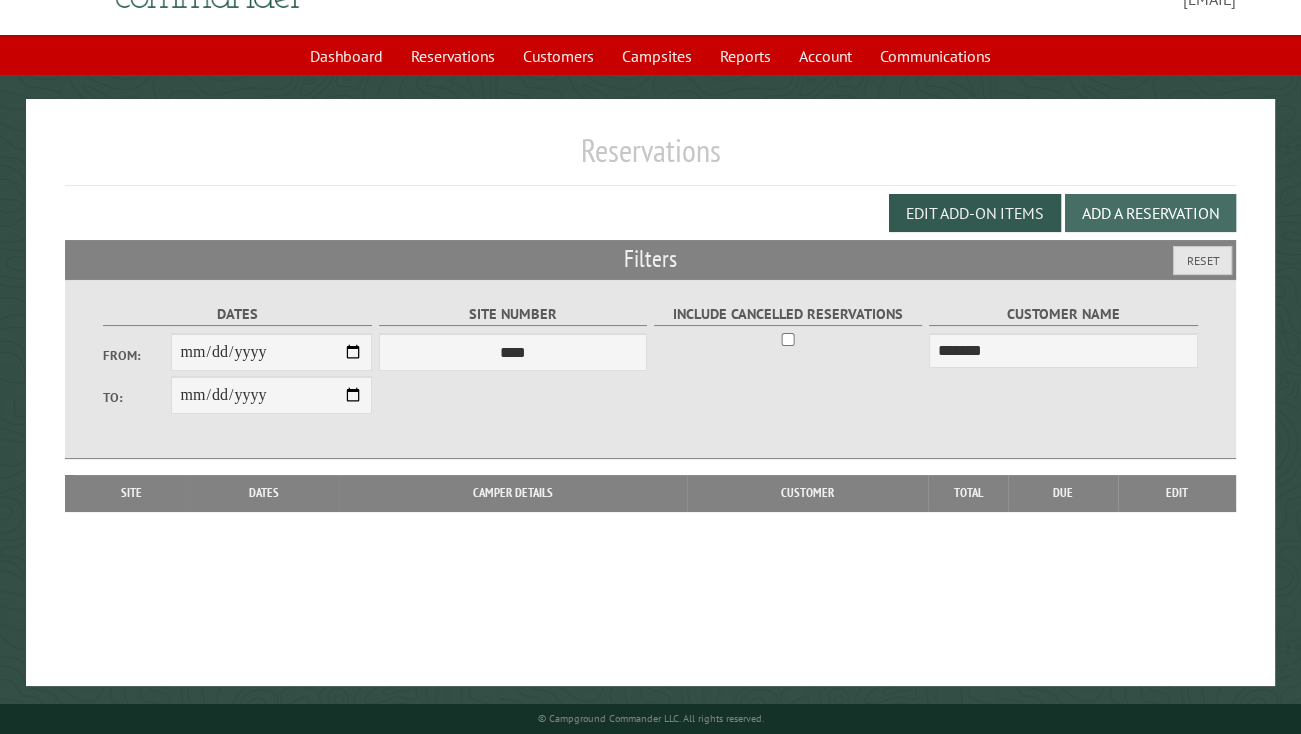 click on "Add a Reservation" at bounding box center (1150, 213) 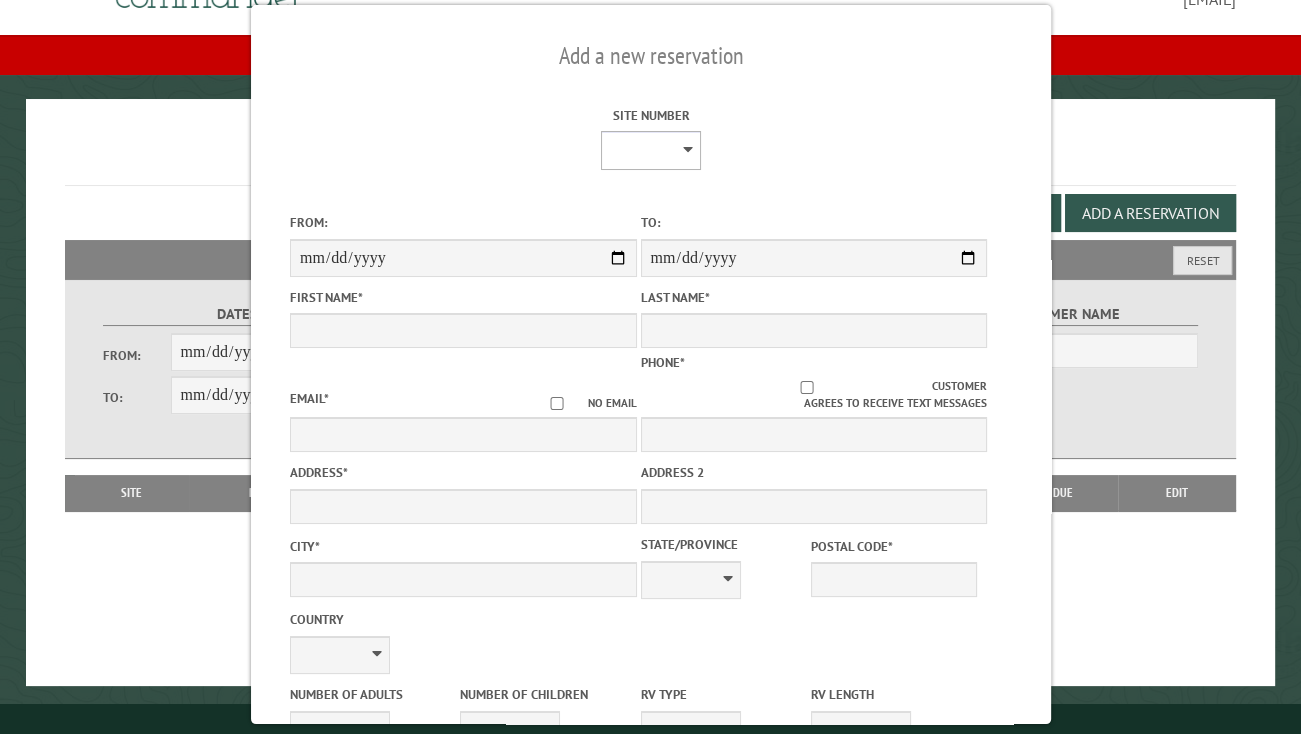 click on "**** **** **** **** **** **** **** **** **** **** **** **** **** **** **** **** **** **** **** **** **** **** **** **** **** **** **** **** **** **** **** **** **** **** **** **** **** **** **** **** **** **** **** **** **** **** **** **** **** **** **** **** **** **** **** **** **** **** **** **** **** **** **** **** **** **** **** **** **** **** **** **** **** **** **** **** **** **** **** **** **** **** **** **** **** **** **** **** **** **** **** **** **** **** **** **** **** **** **** **** **** **** **** **** **** **** **** **** **** **** **** **** **** **** **** **** **** **** **** **** **** **** **** **** **** **** **** **** **** **** **** **** **** **** **** **** **** **** **** **** **** **** **** **** **** ****" at bounding box center (651, 150) 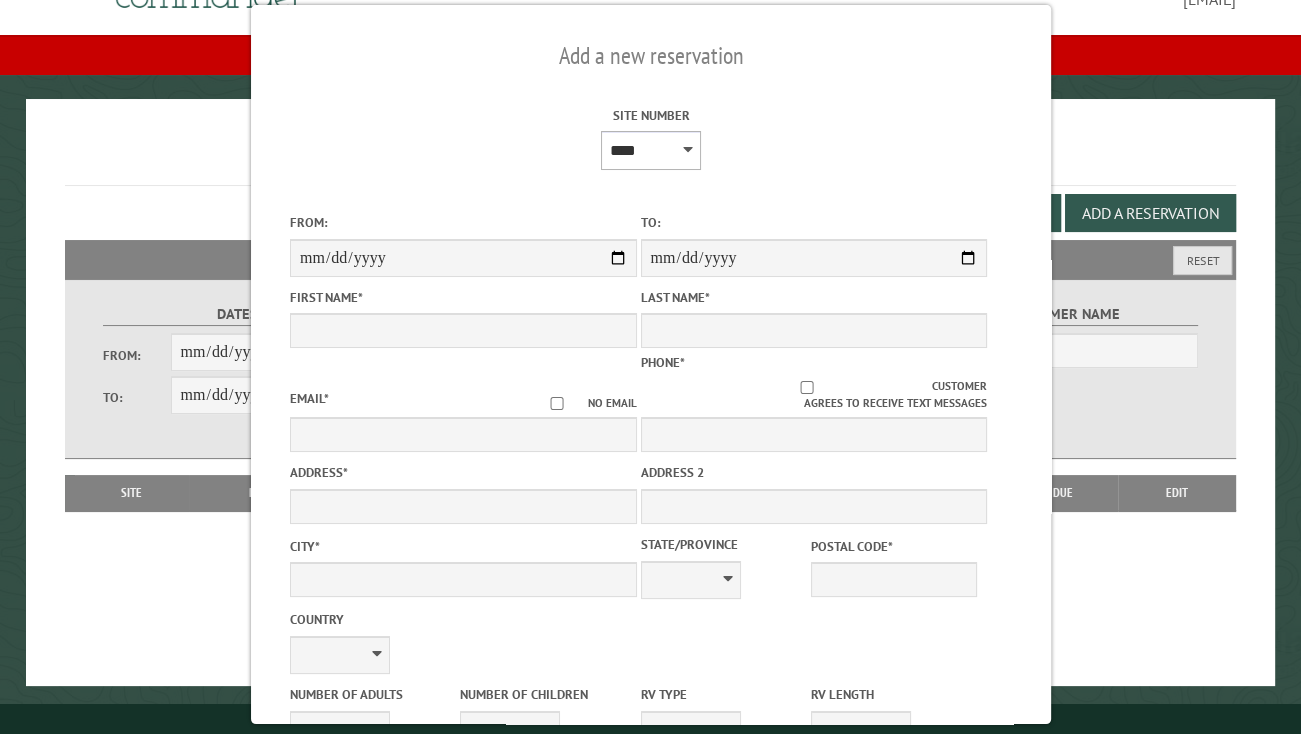 click on "**** **** **** **** **** **** **** **** **** **** **** **** **** **** **** **** **** **** **** **** **** **** **** **** **** **** **** **** **** **** **** **** **** **** **** **** **** **** **** **** **** **** **** **** **** **** **** **** **** **** **** **** **** **** **** **** **** **** **** **** **** **** **** **** **** **** **** **** **** **** **** **** **** **** **** **** **** **** **** **** **** **** **** **** **** **** **** **** **** **** **** **** **** **** **** **** **** **** **** **** **** **** **** **** **** **** **** **** **** **** **** **** **** **** **** **** **** **** **** **** **** **** **** **** **** **** **** **** **** **** **** **** **** **** **** **** **** **** **** **** **** **** **** **** **** ****" at bounding box center (651, 150) 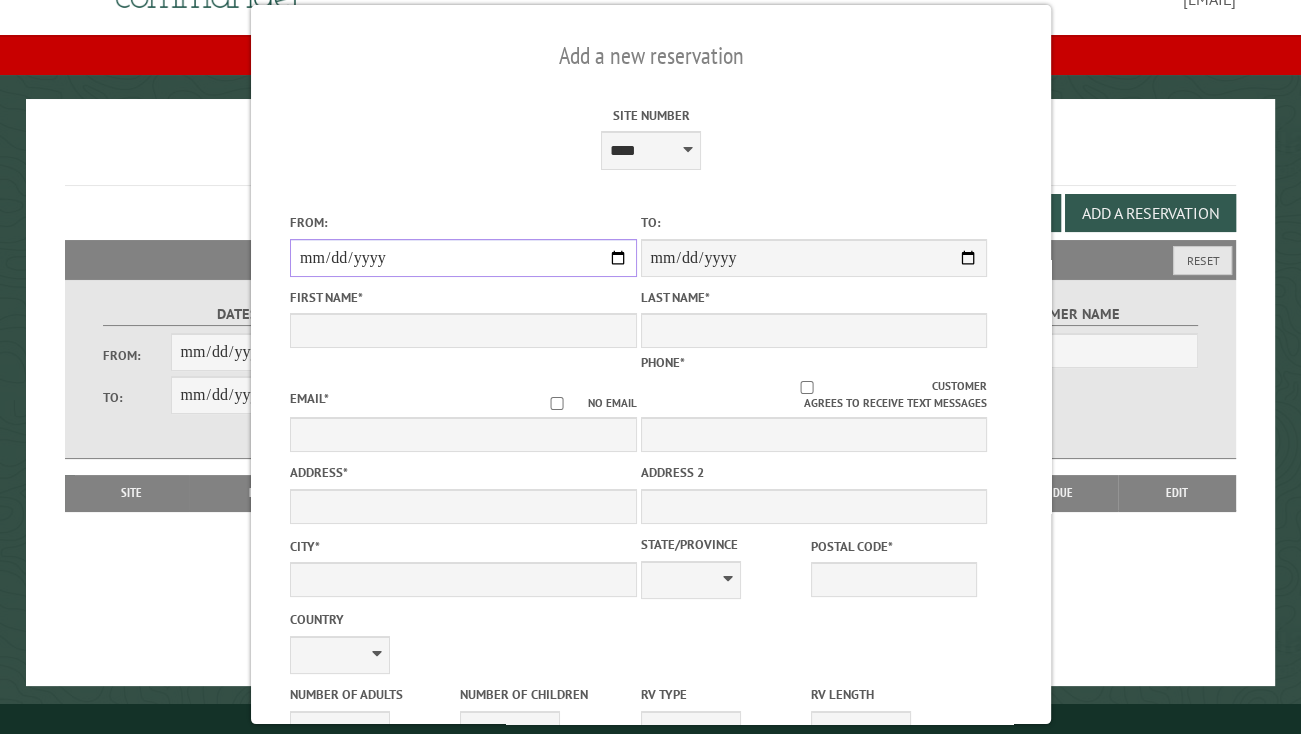 click on "From:" at bounding box center [463, 258] 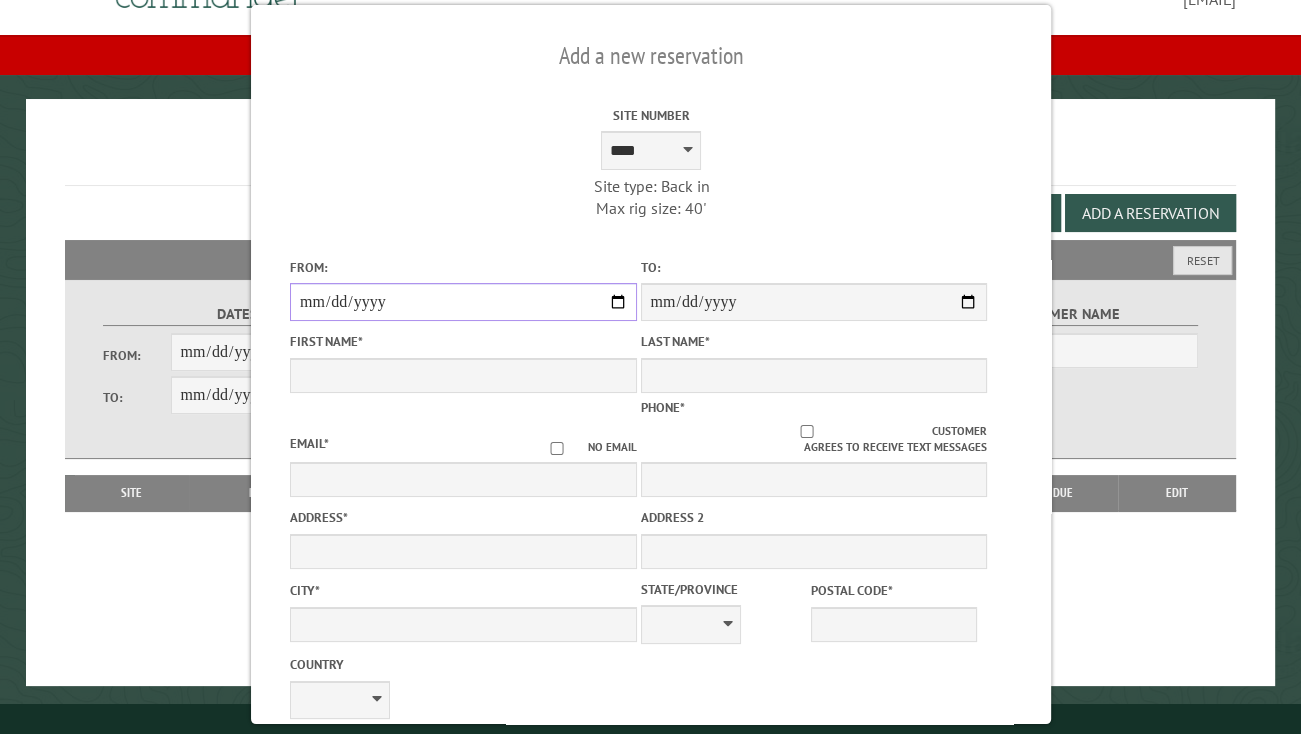 type on "**********" 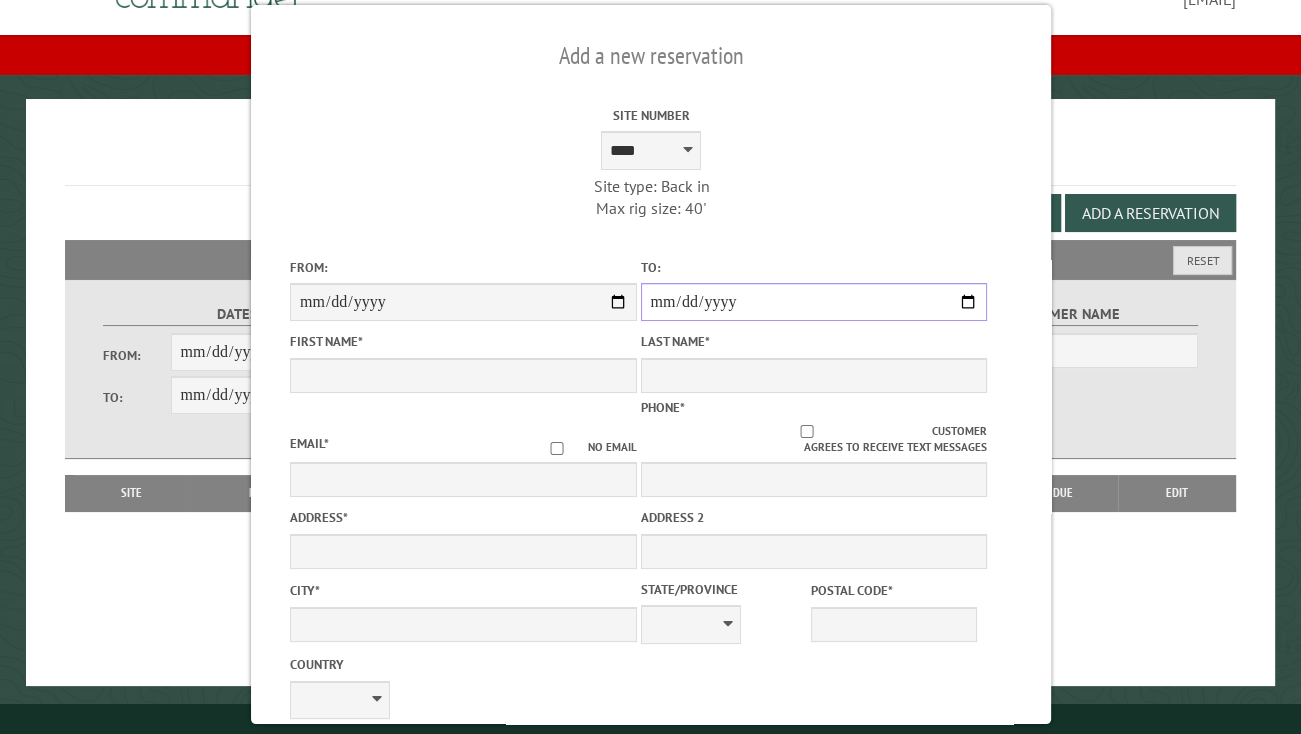 click on "**********" at bounding box center [813, 302] 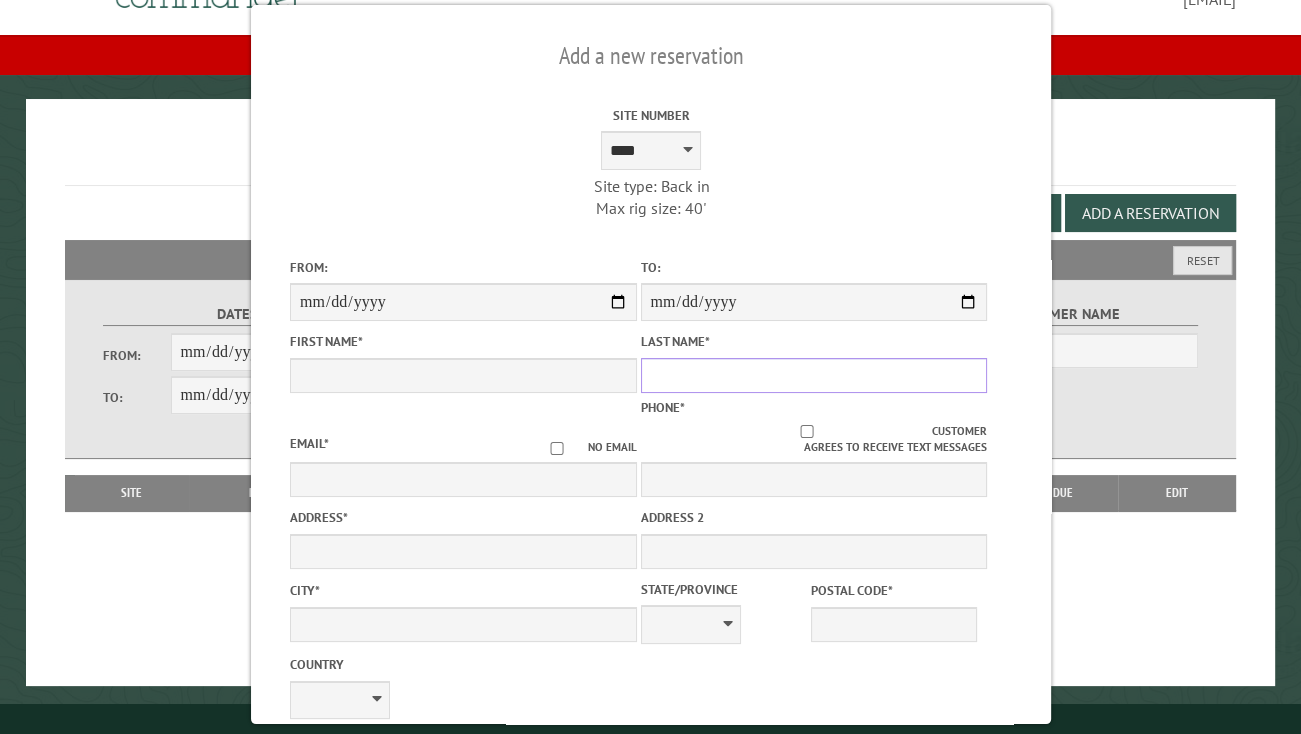 drag, startPoint x: 662, startPoint y: 388, endPoint x: 645, endPoint y: 384, distance: 17.464249 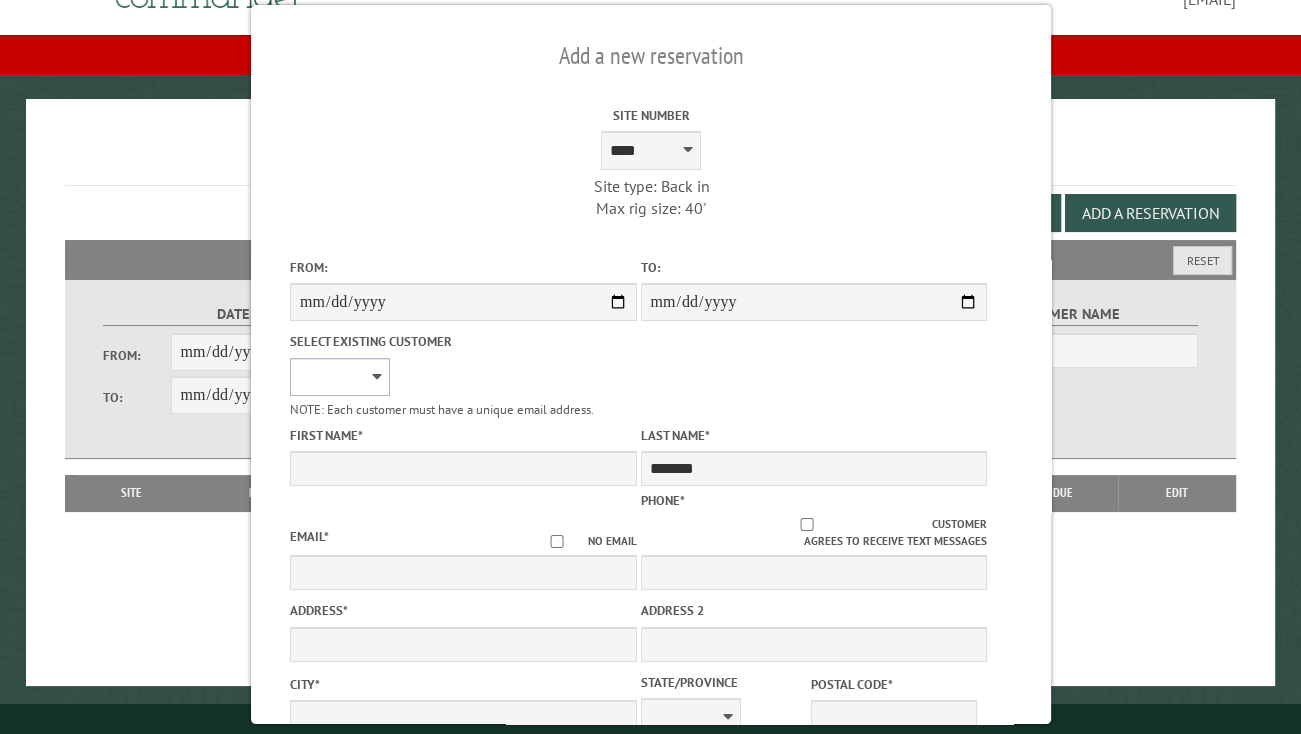 click on "**********" at bounding box center [340, 377] 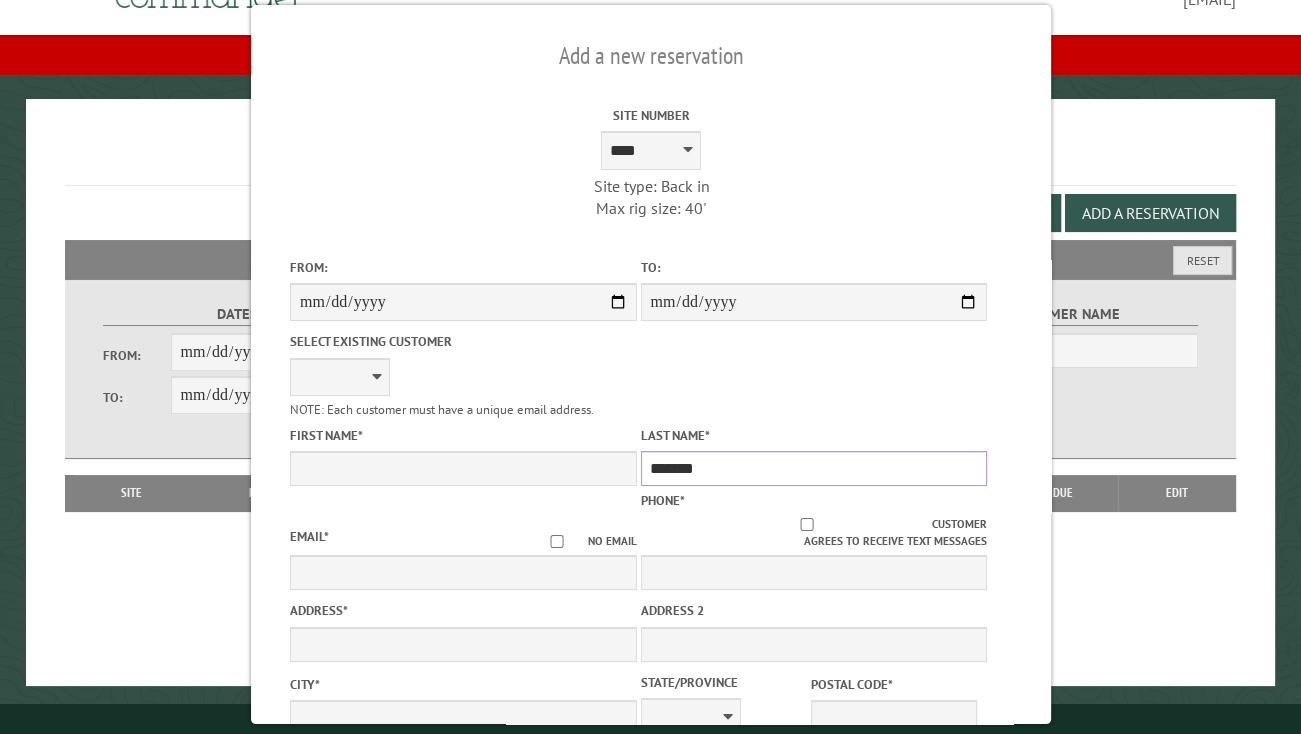 click on "*******" at bounding box center (813, 468) 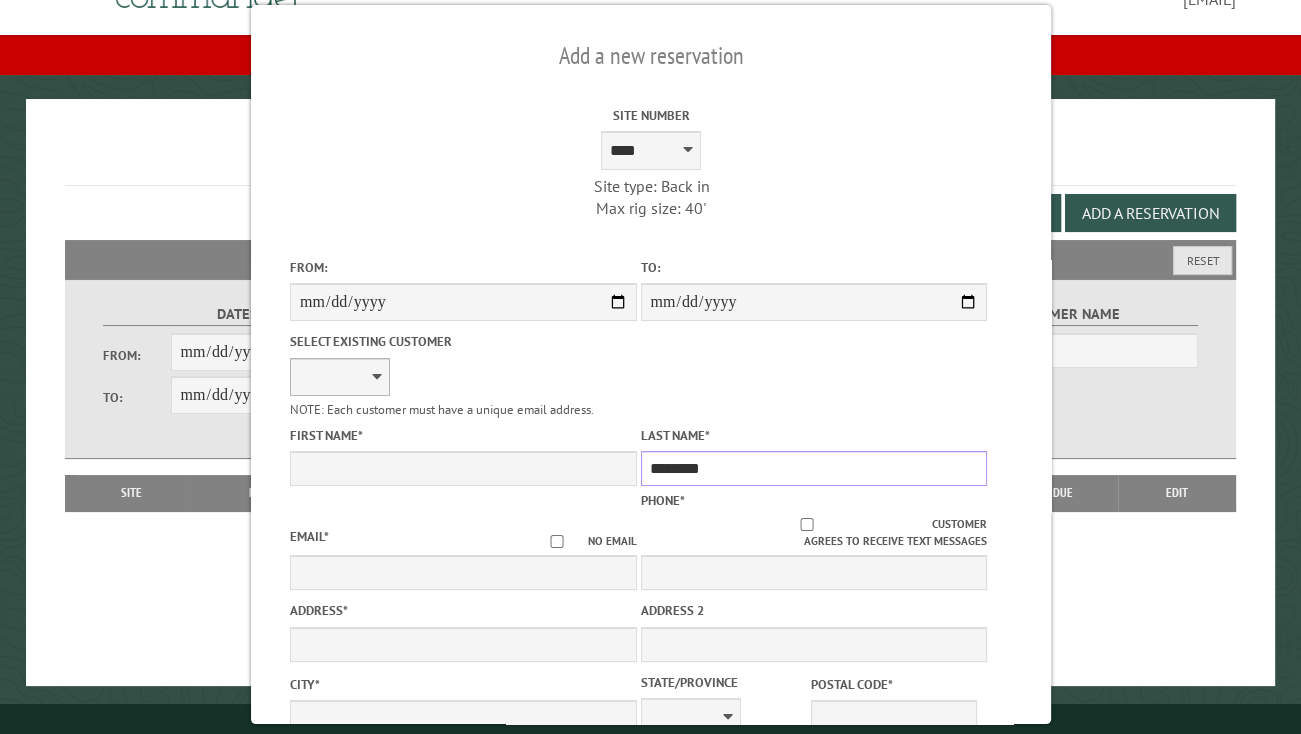 type on "********" 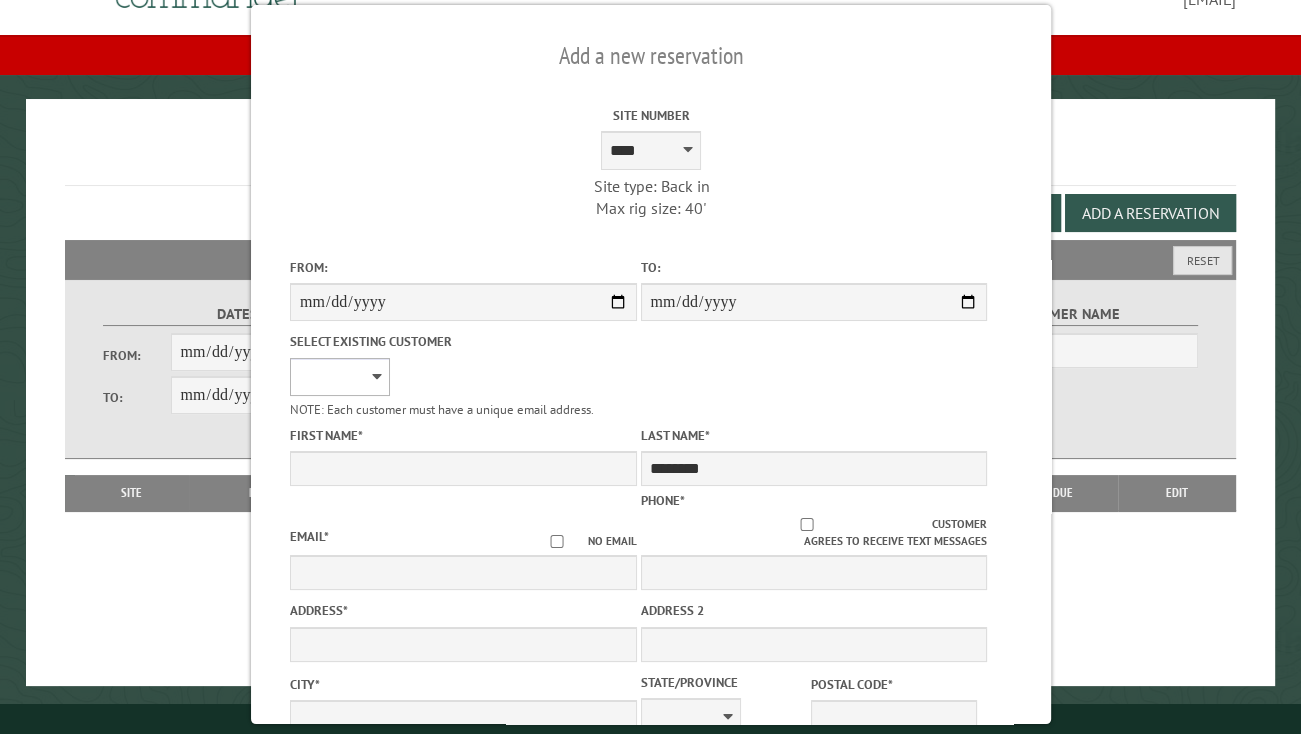 click on "**********" at bounding box center (340, 377) 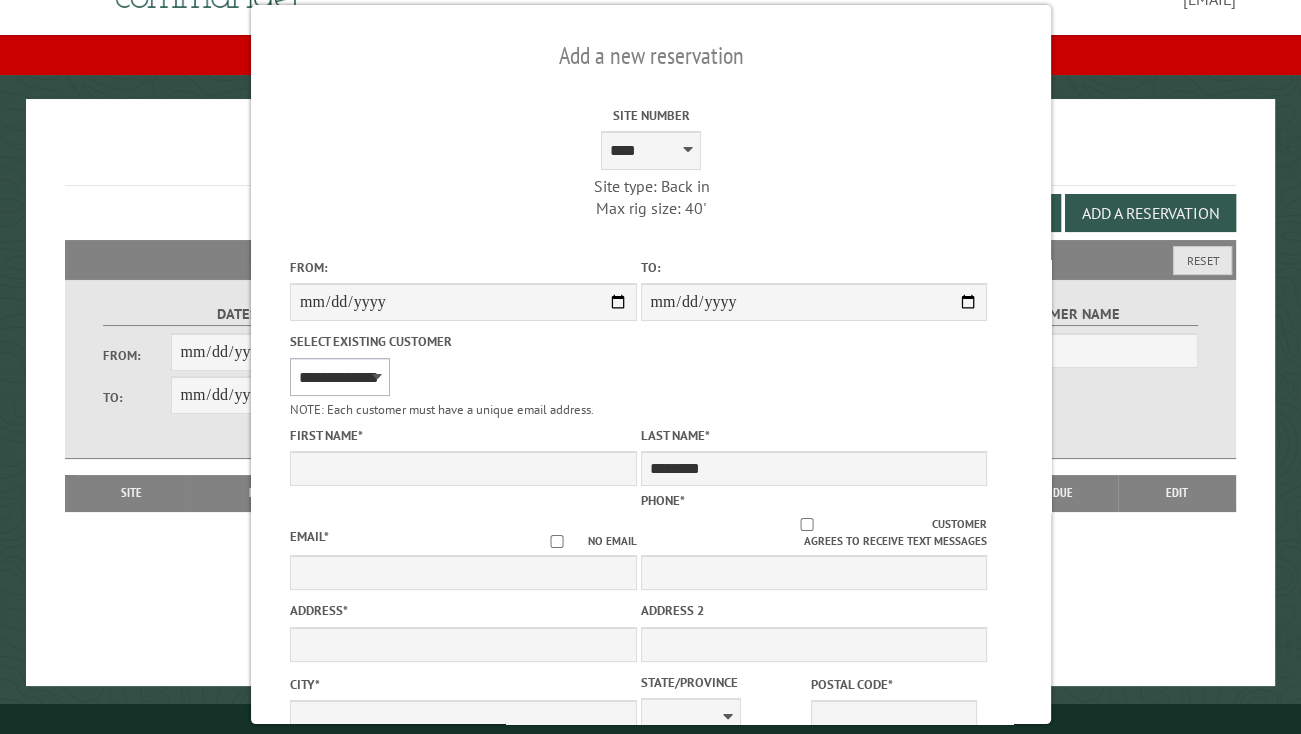 click on "**********" at bounding box center [340, 377] 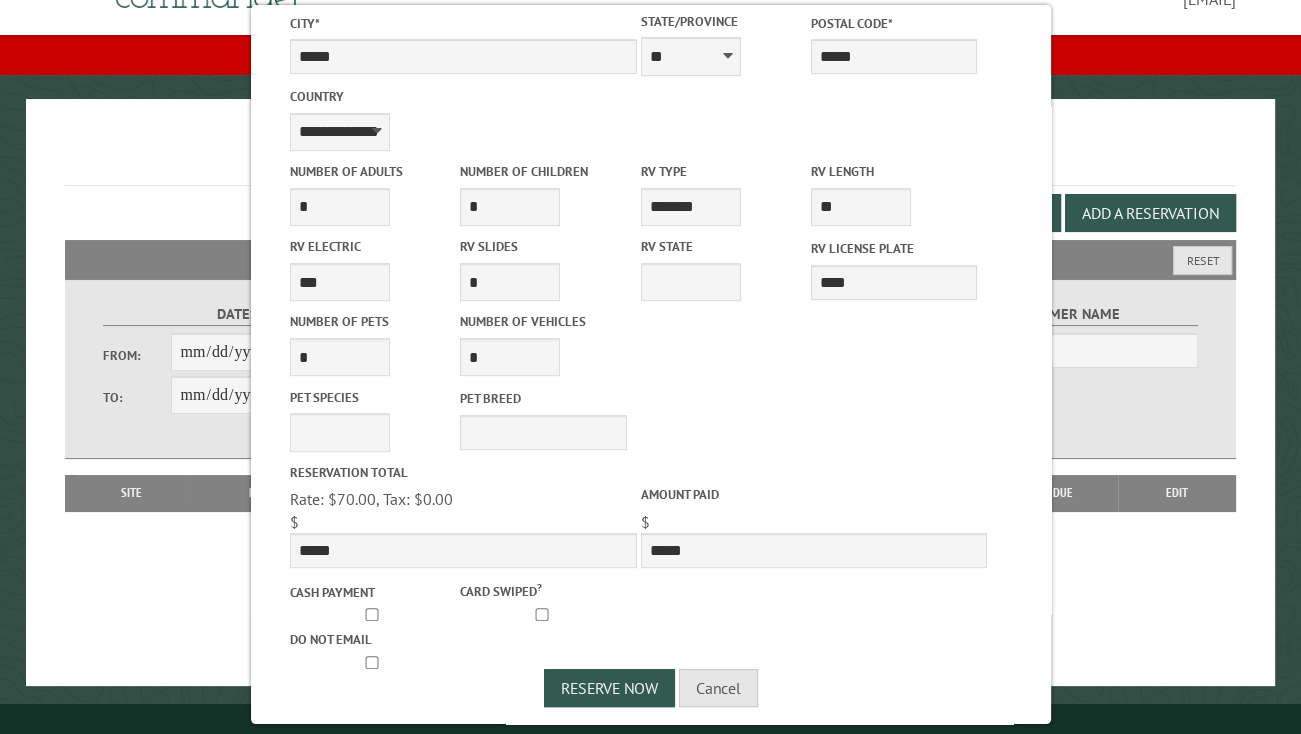 scroll, scrollTop: 668, scrollLeft: 0, axis: vertical 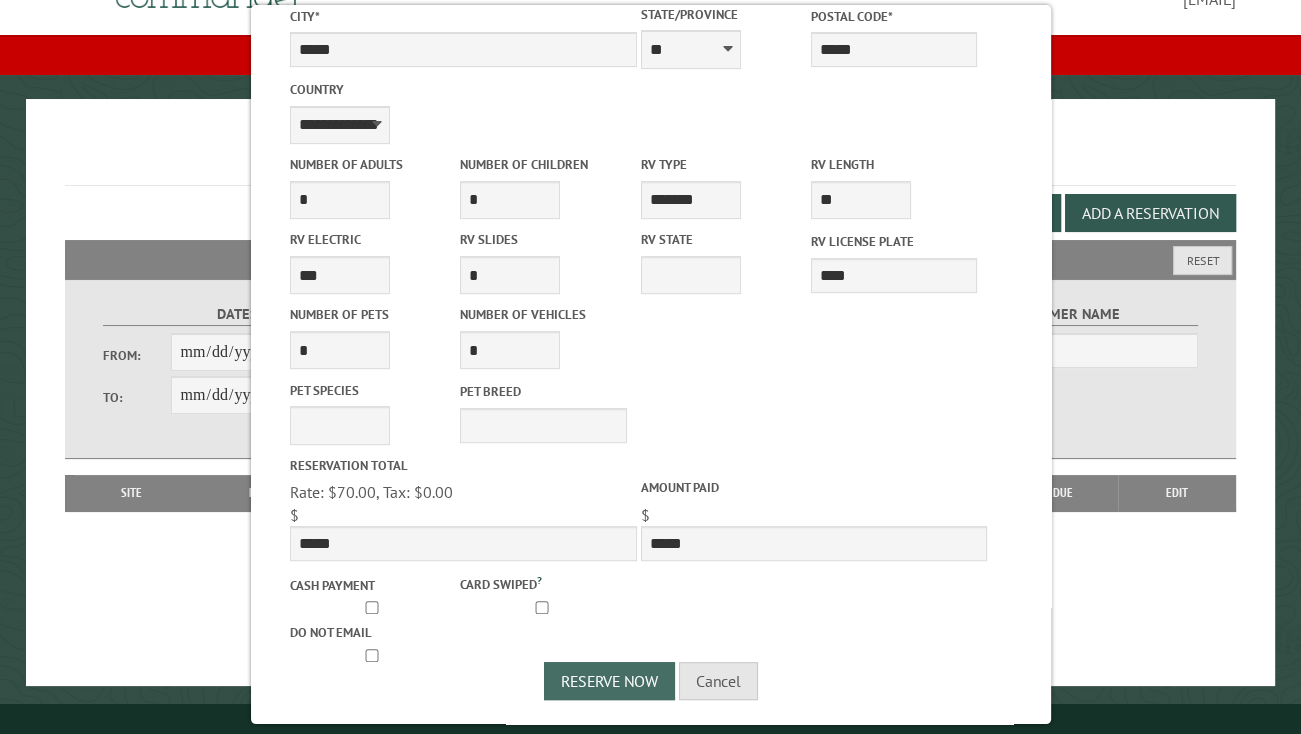 click on "Reserve Now" at bounding box center [609, 681] 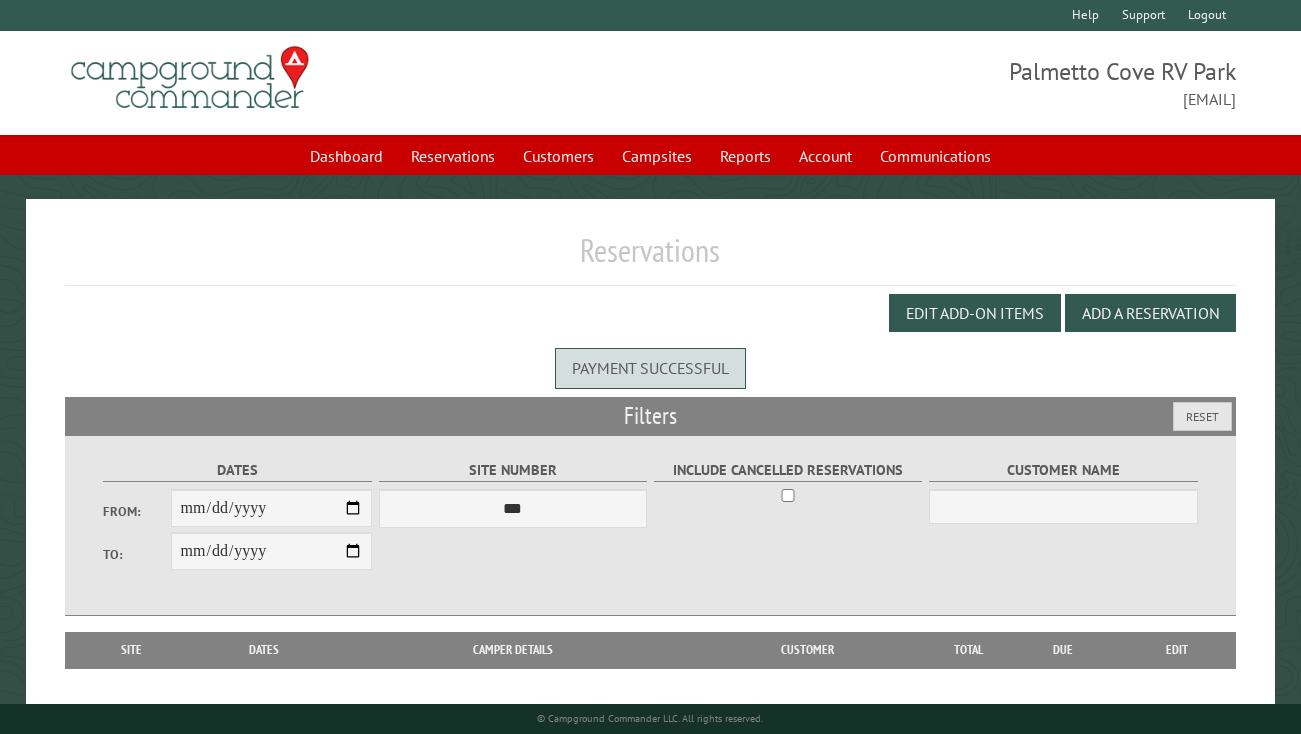 scroll, scrollTop: 0, scrollLeft: 0, axis: both 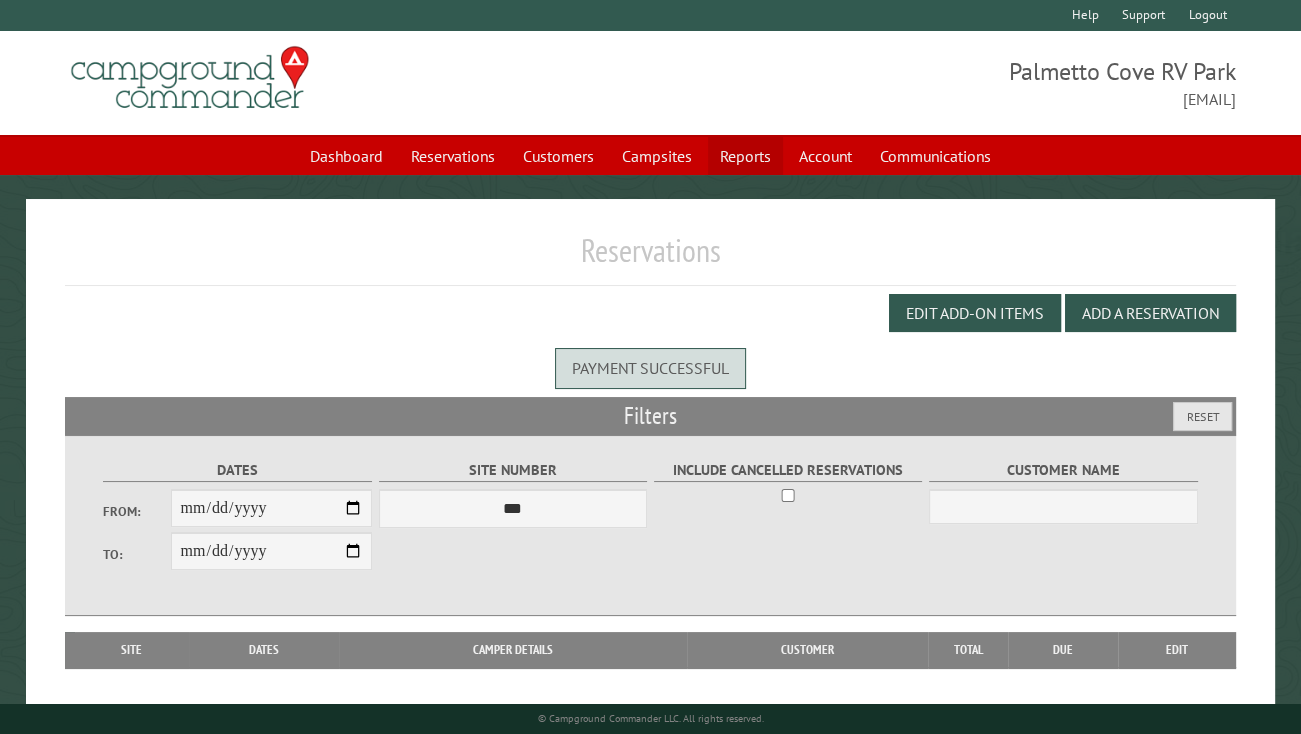 click on "Reports" at bounding box center (745, 156) 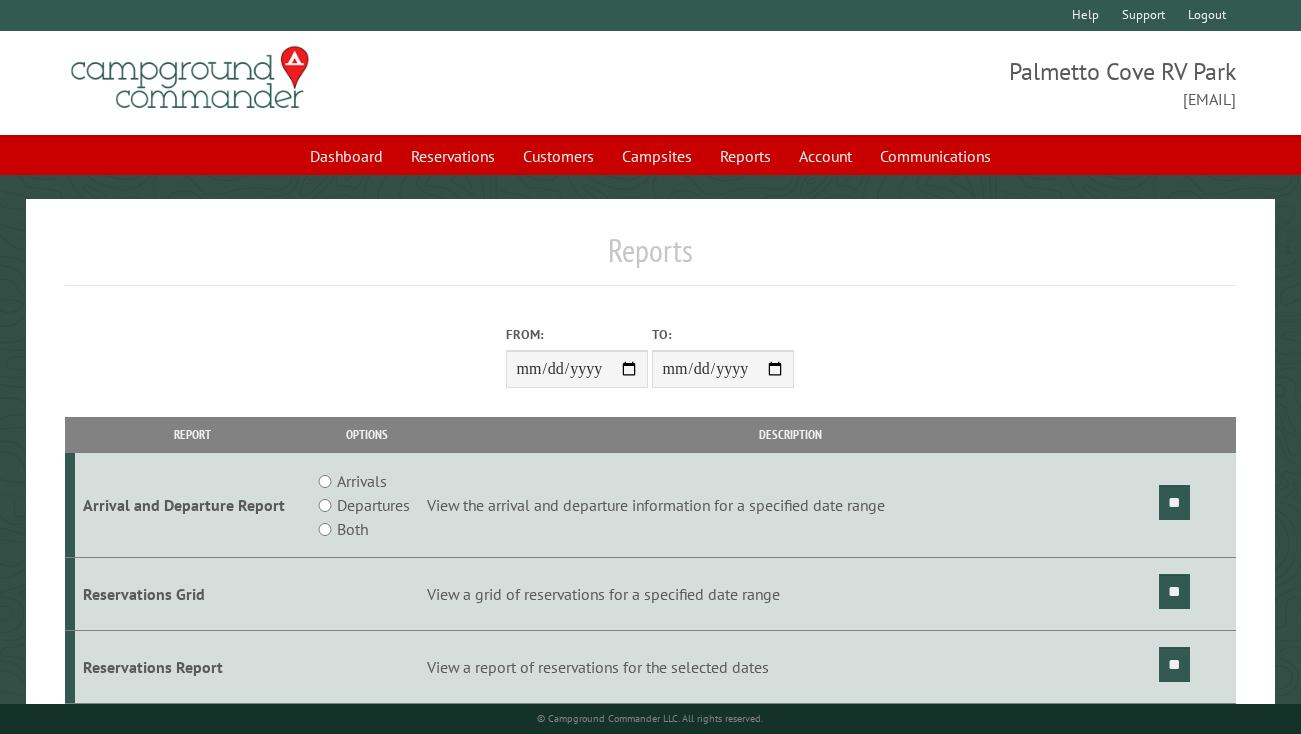 scroll, scrollTop: 0, scrollLeft: 0, axis: both 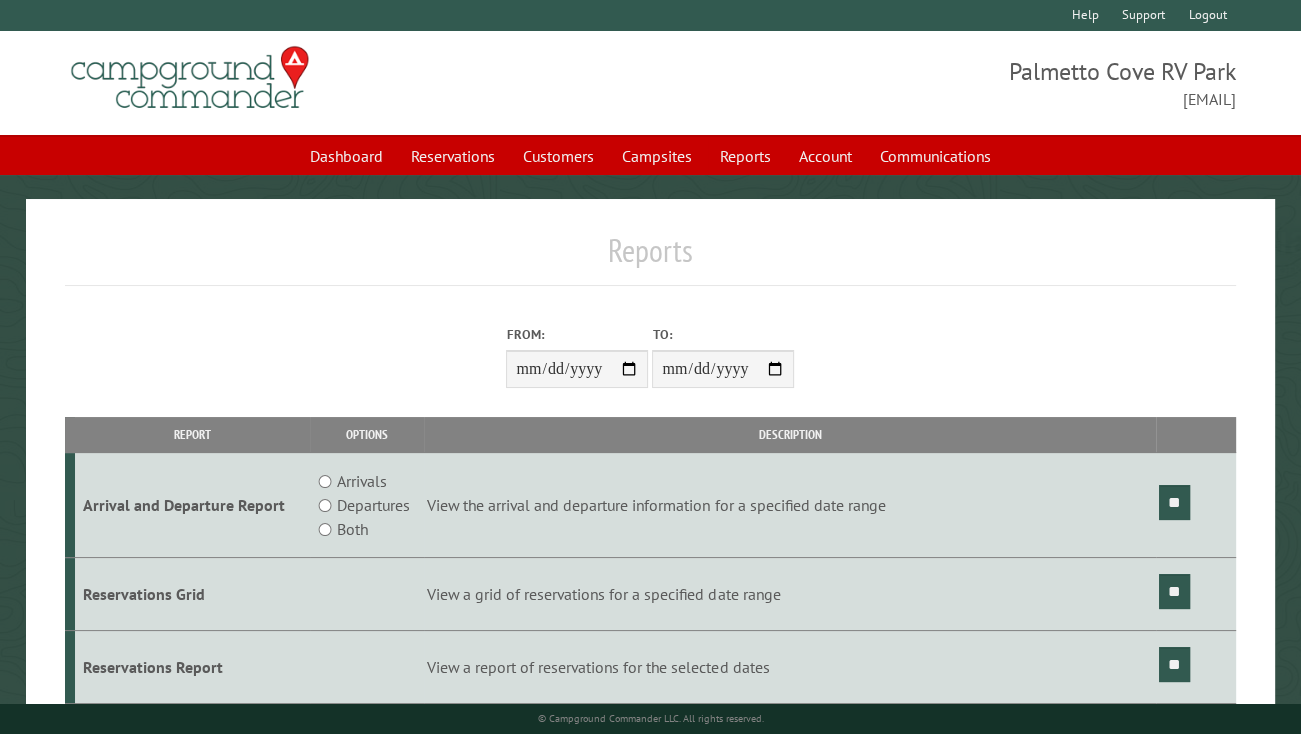 click on "Reports" at bounding box center (745, 156) 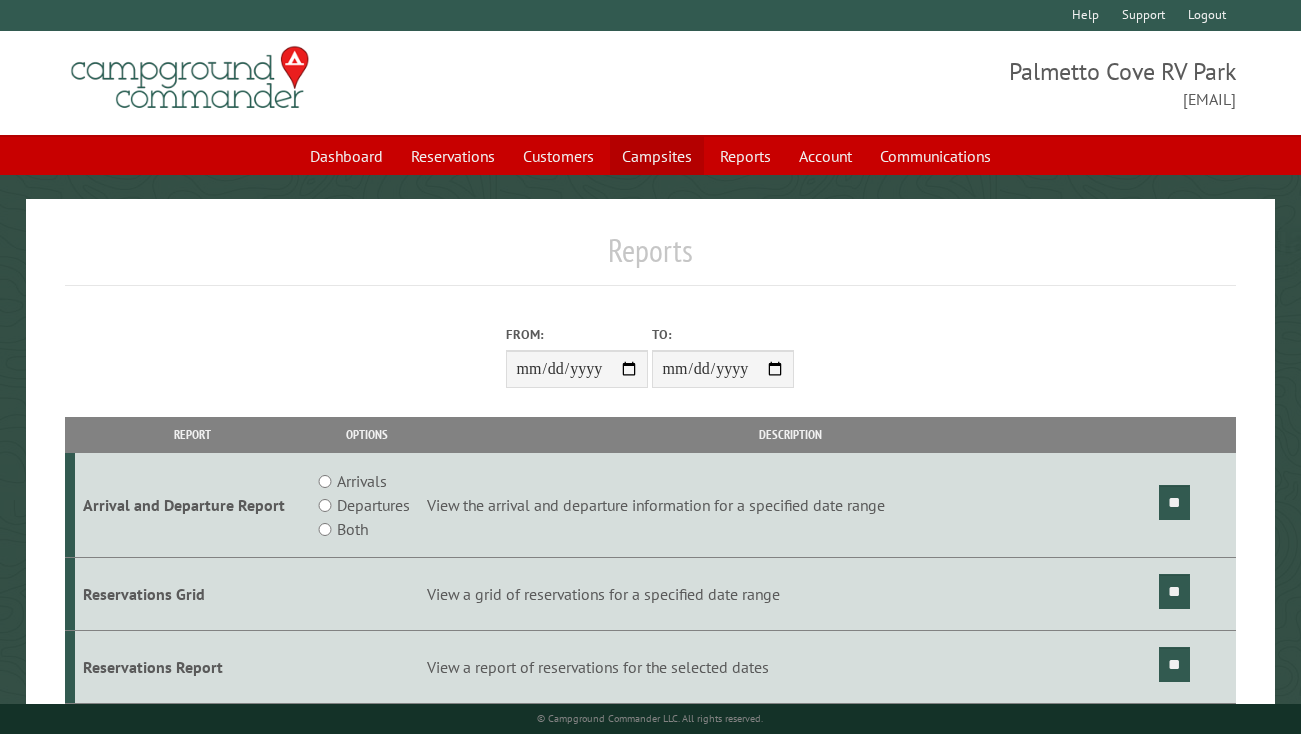 scroll, scrollTop: 0, scrollLeft: 0, axis: both 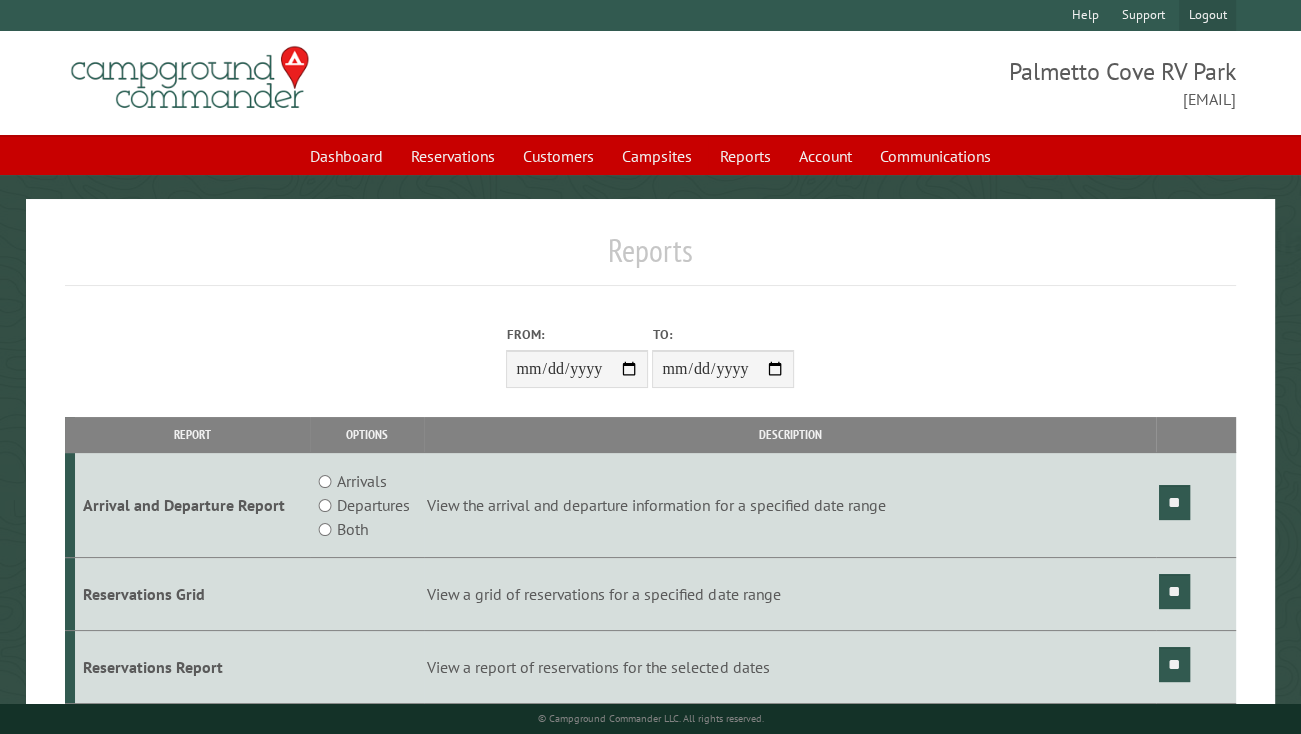 click on "Logout" at bounding box center [1207, 15] 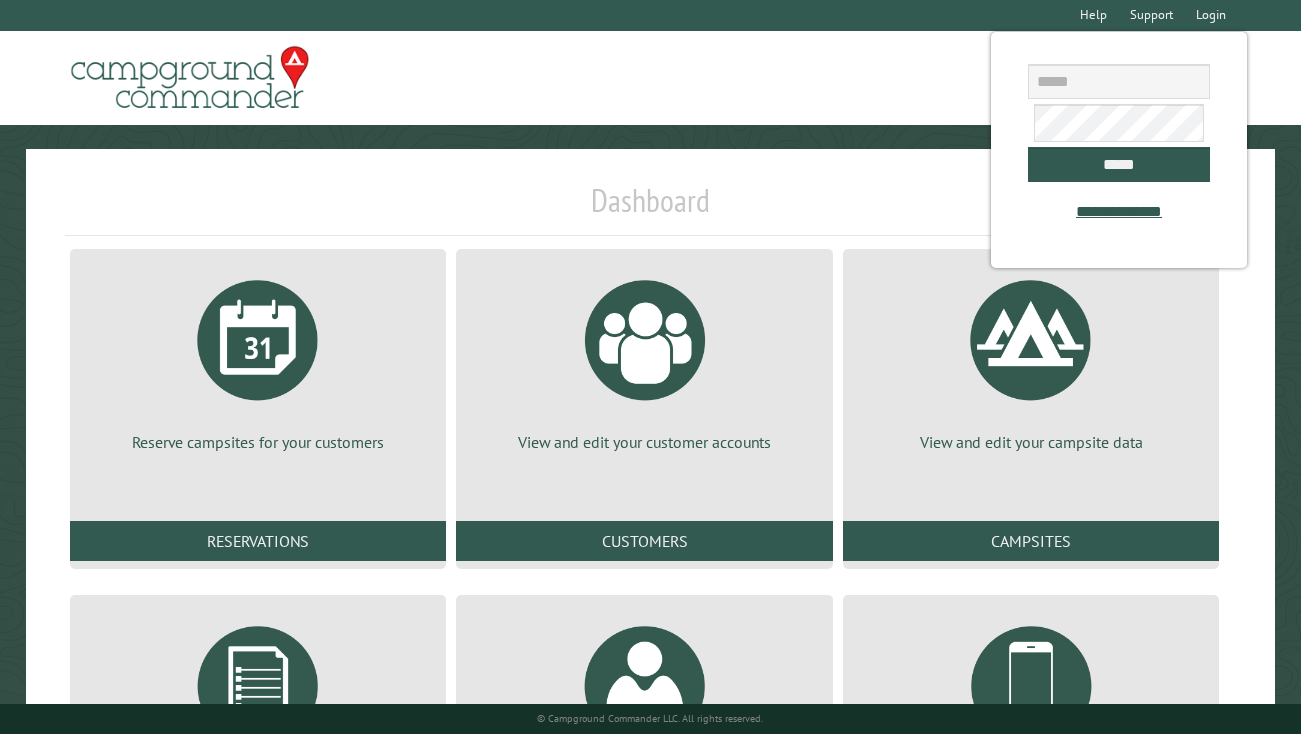 scroll, scrollTop: 0, scrollLeft: 0, axis: both 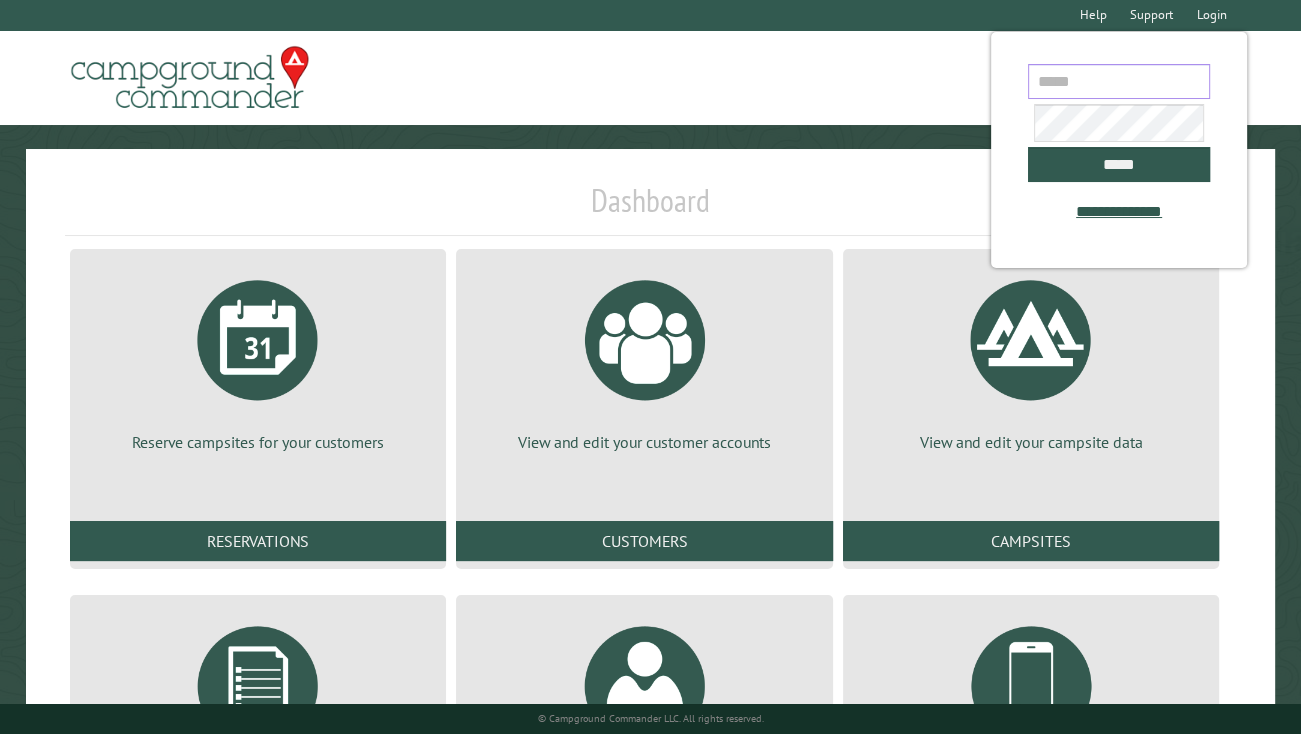 drag, startPoint x: 1098, startPoint y: 88, endPoint x: 1104, endPoint y: 67, distance: 21.84033 